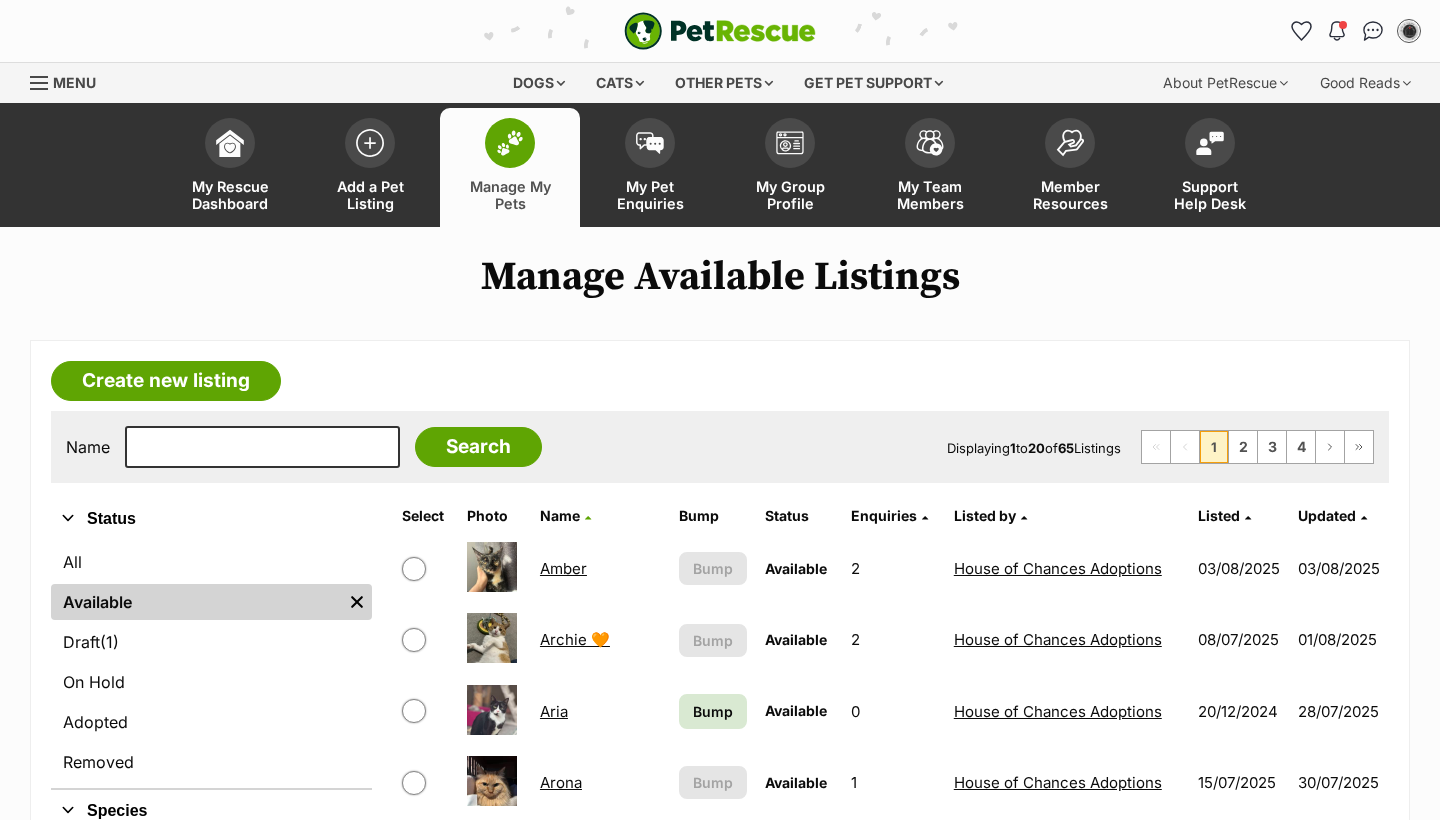 scroll, scrollTop: 0, scrollLeft: 0, axis: both 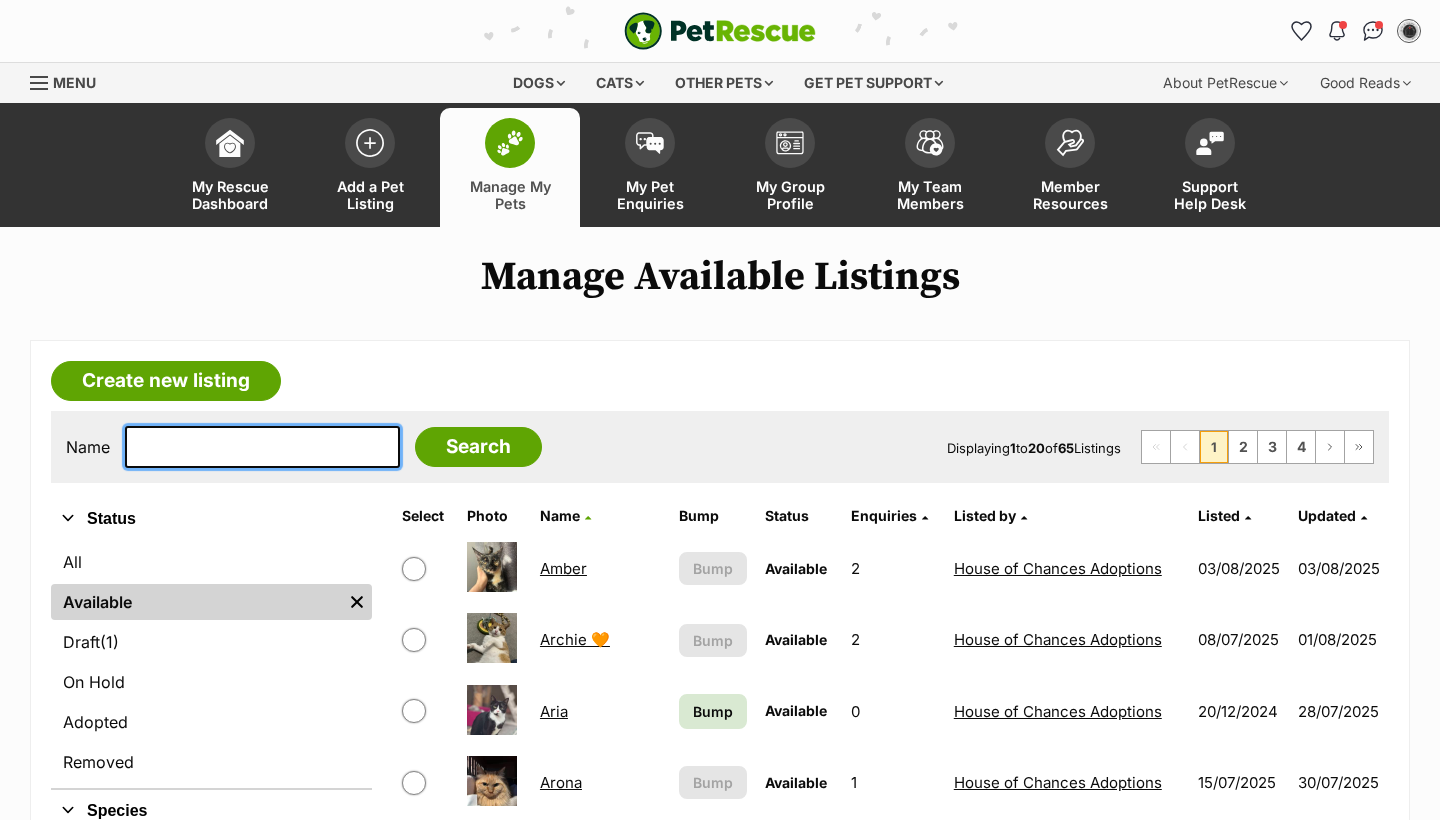 click at bounding box center [262, 447] 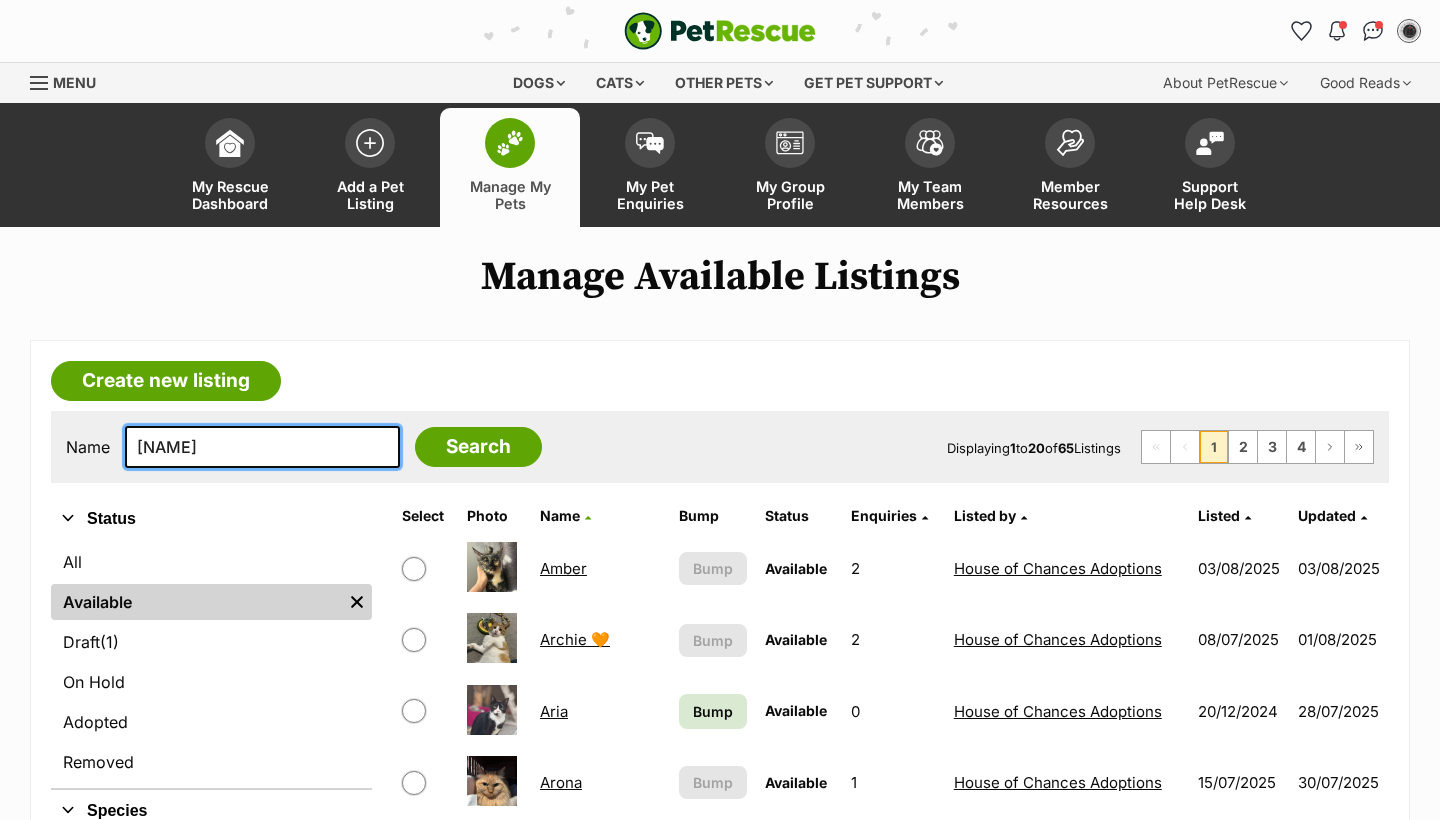 type on "[FIRST]" 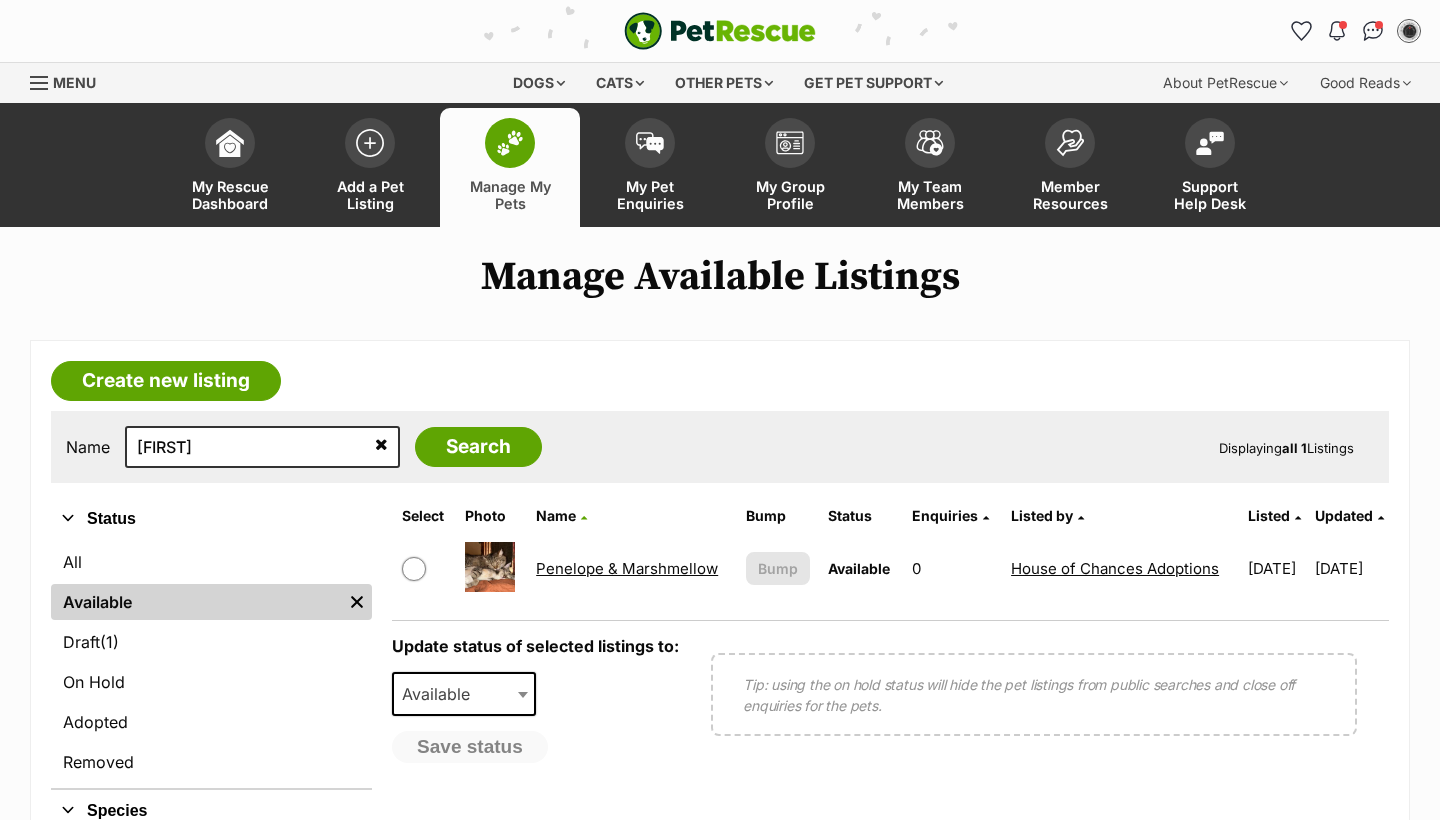 scroll, scrollTop: 0, scrollLeft: 0, axis: both 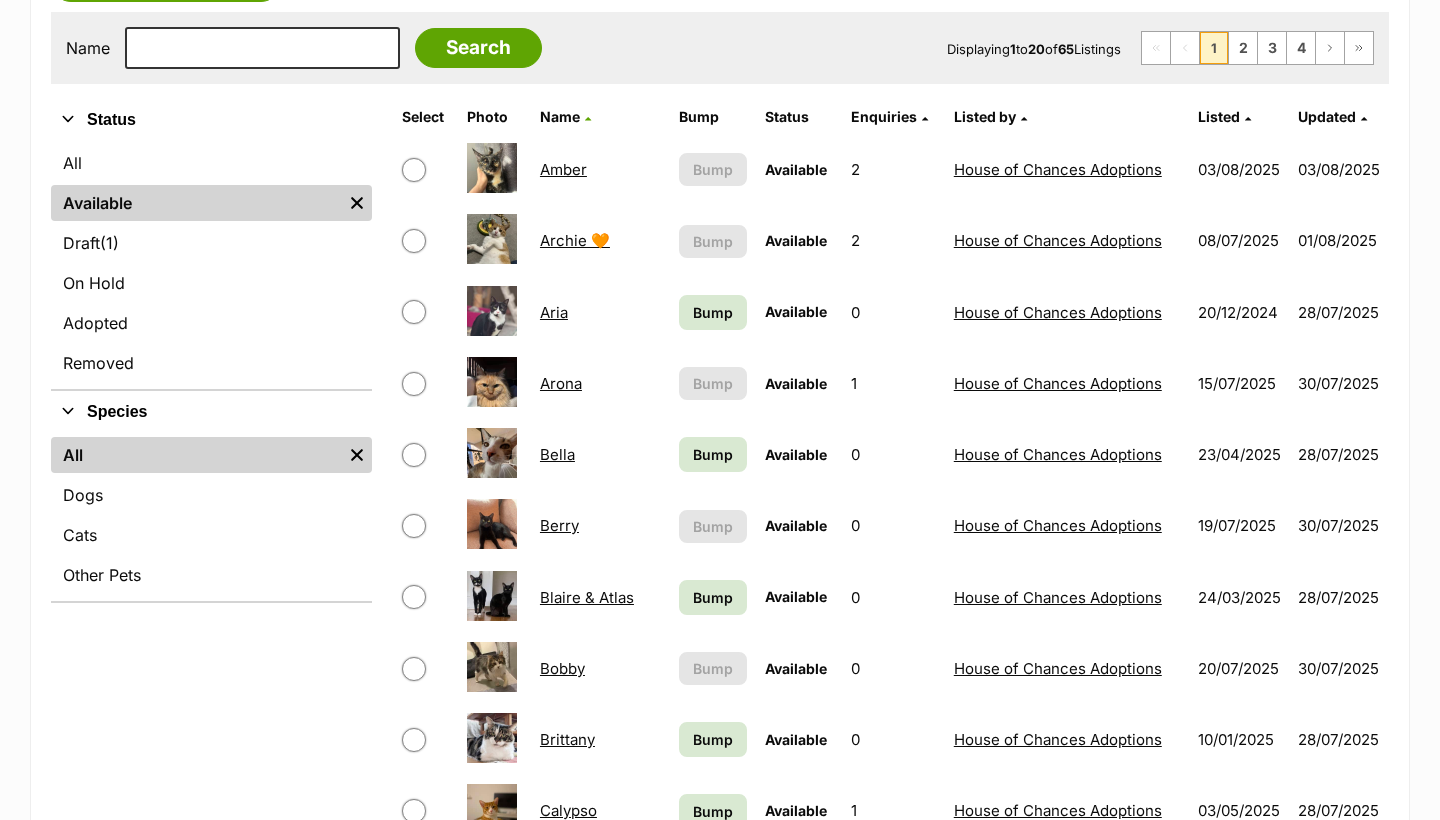 click on "Bump" at bounding box center (713, 312) 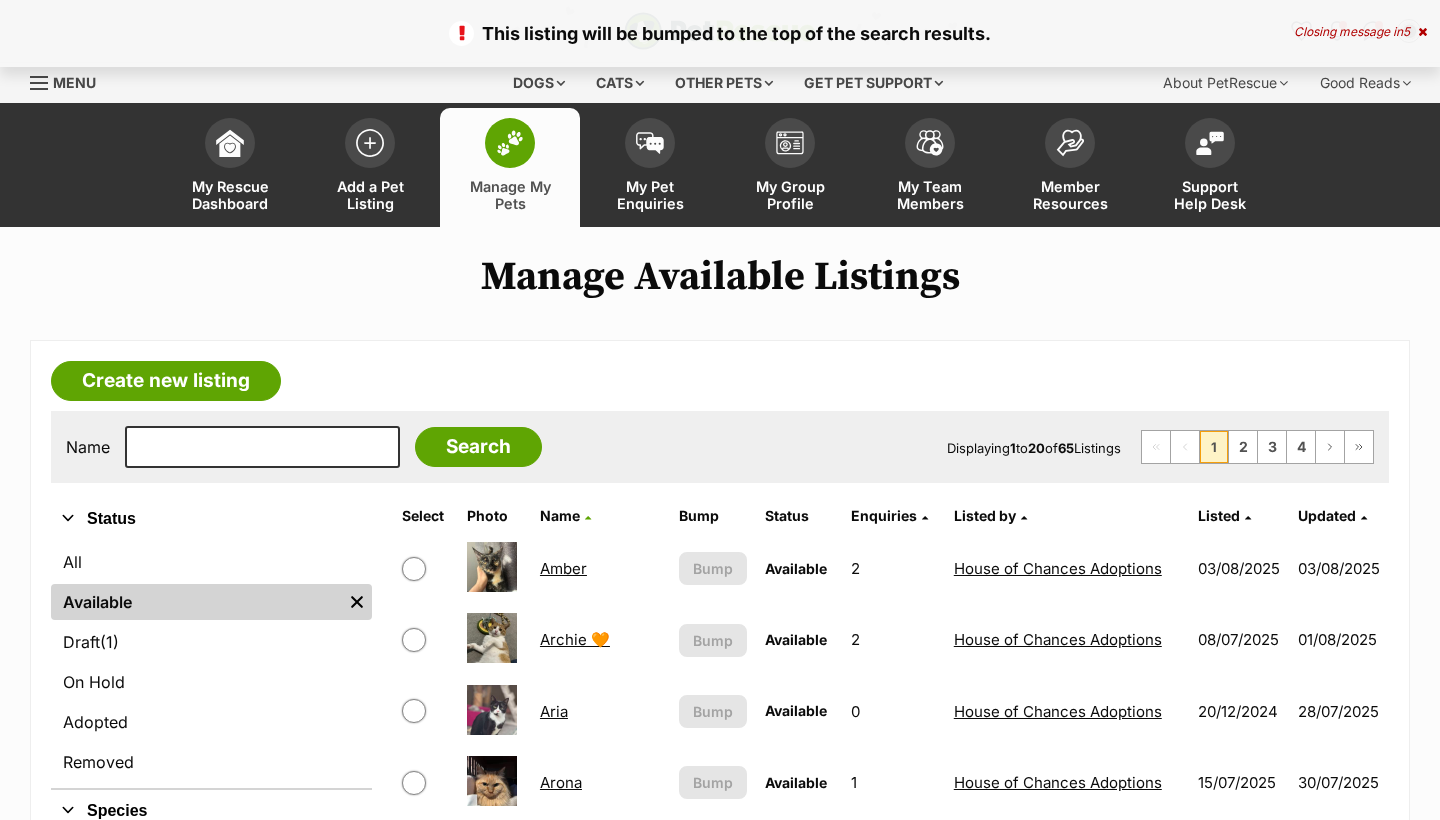 scroll, scrollTop: 0, scrollLeft: 0, axis: both 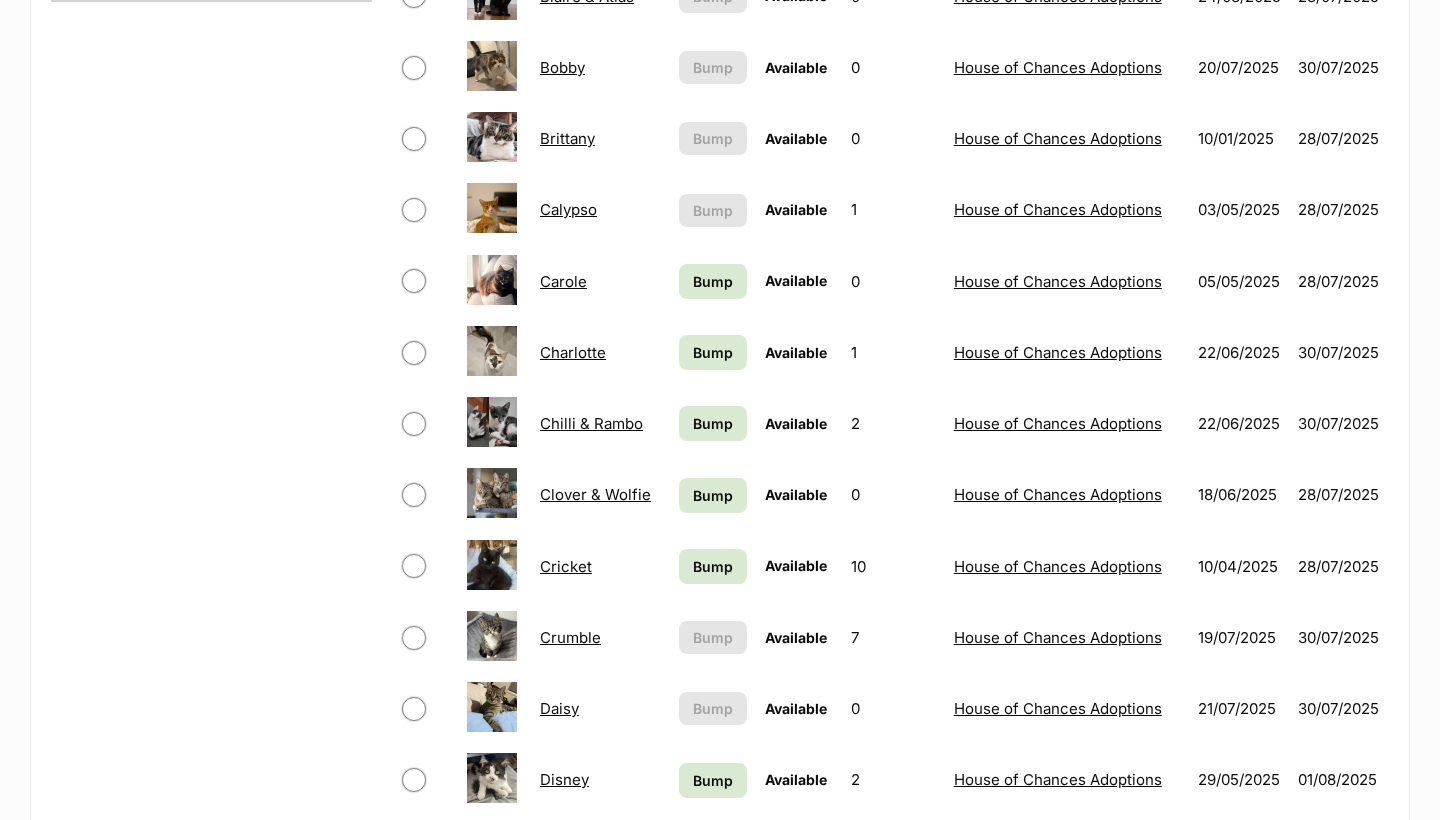 click on "Bump" at bounding box center [713, 281] 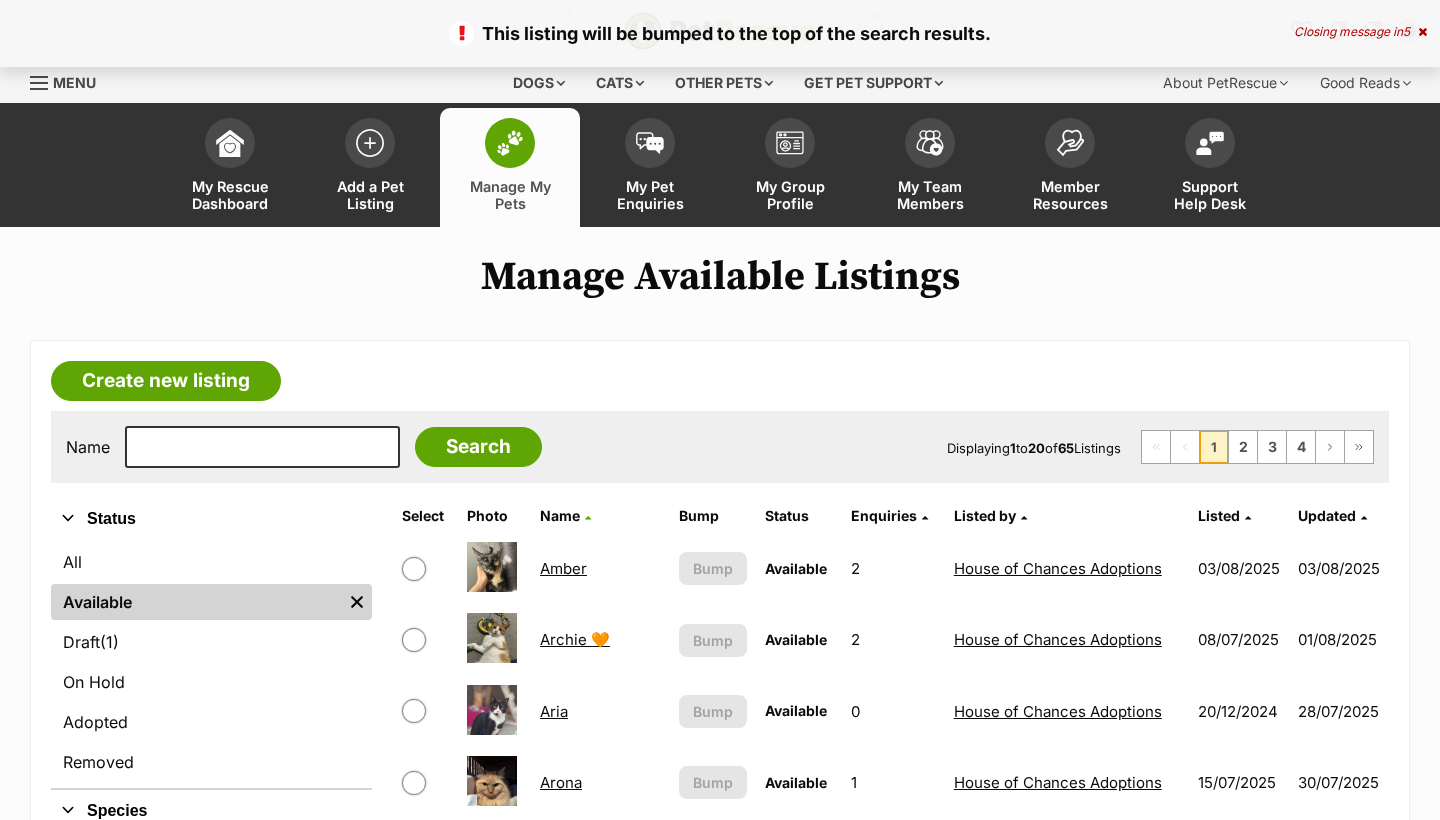 scroll, scrollTop: 330, scrollLeft: 0, axis: vertical 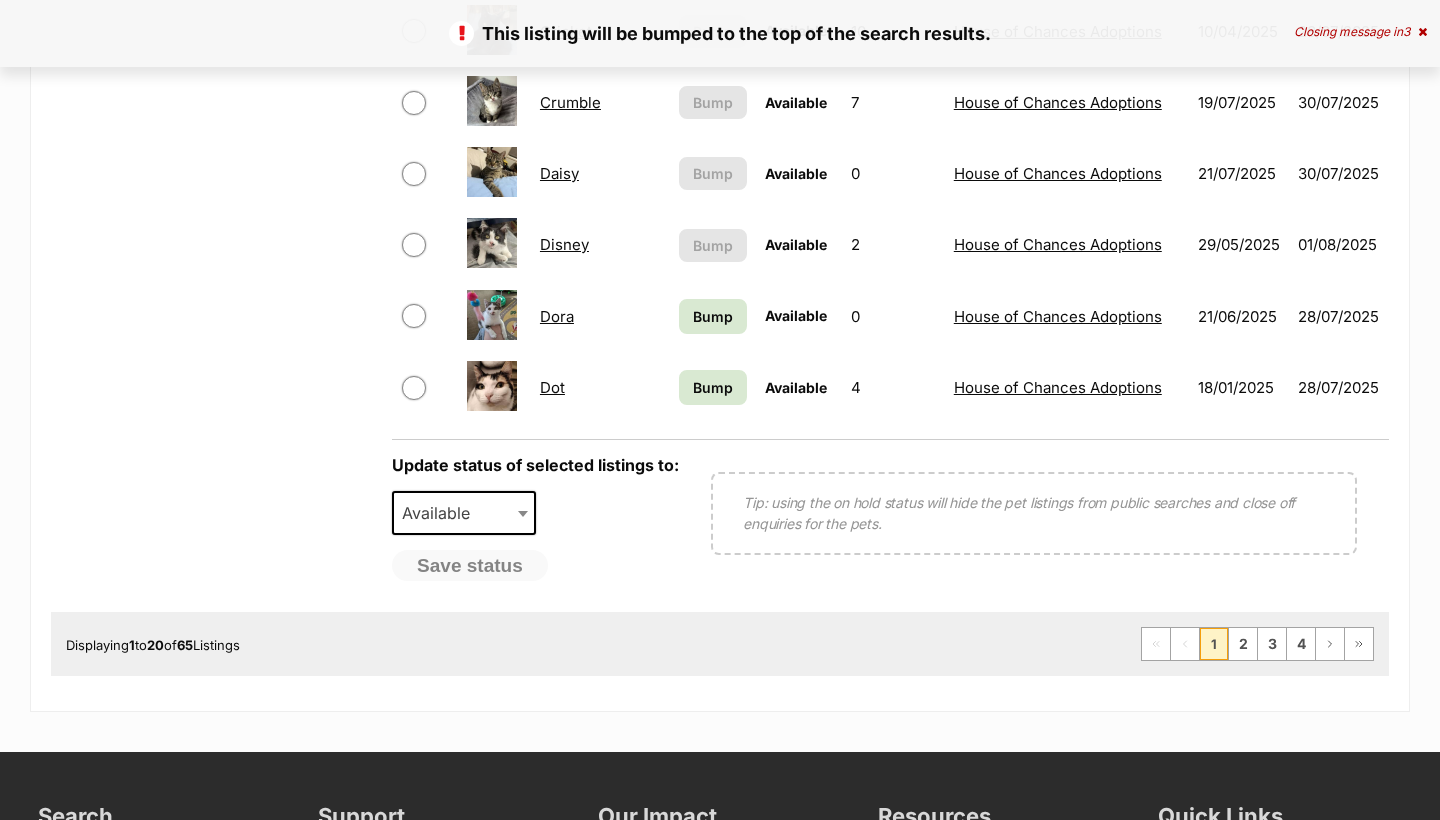 click on "Bump" at bounding box center [713, 316] 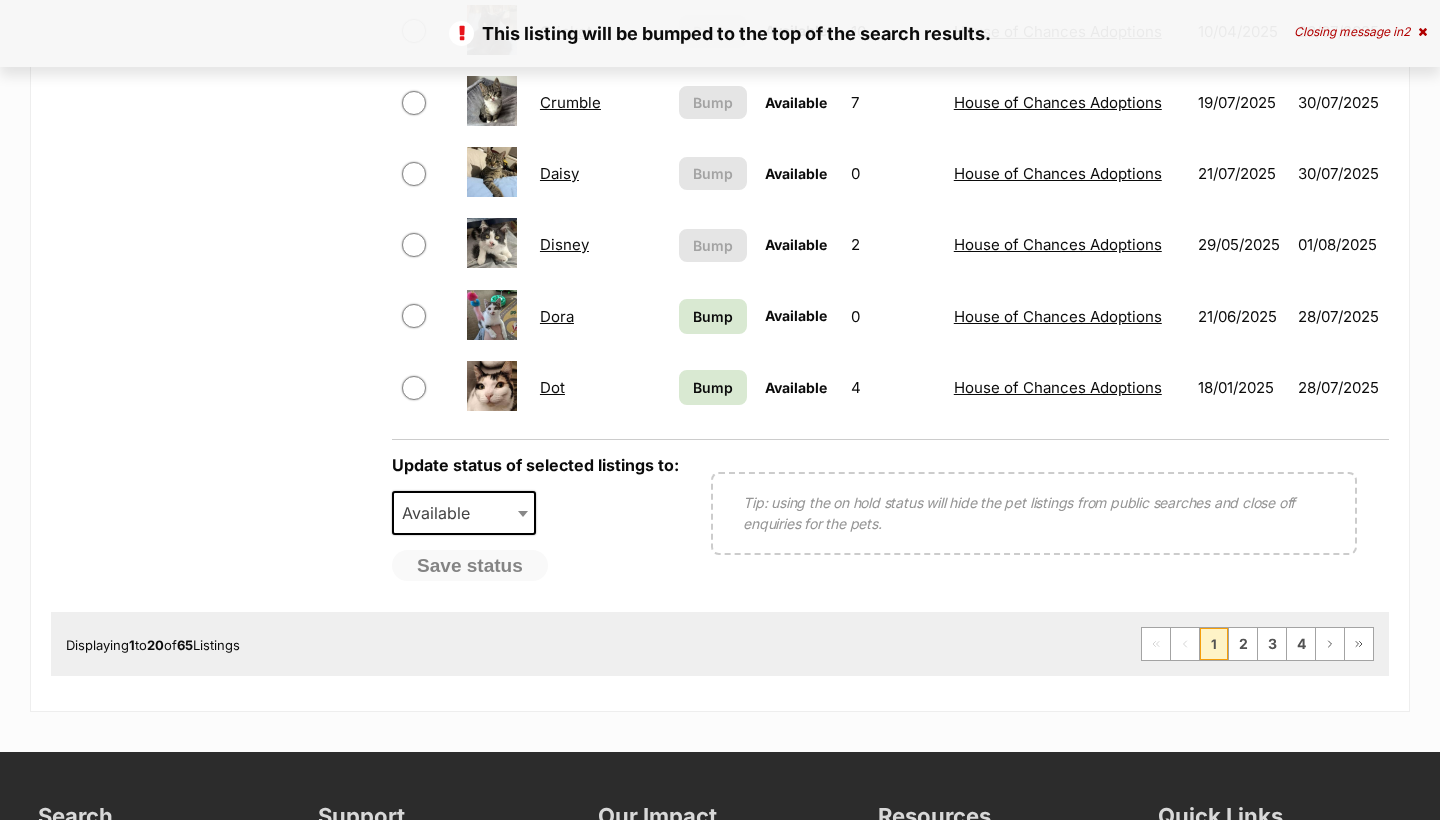 click on "Bump" at bounding box center (713, 387) 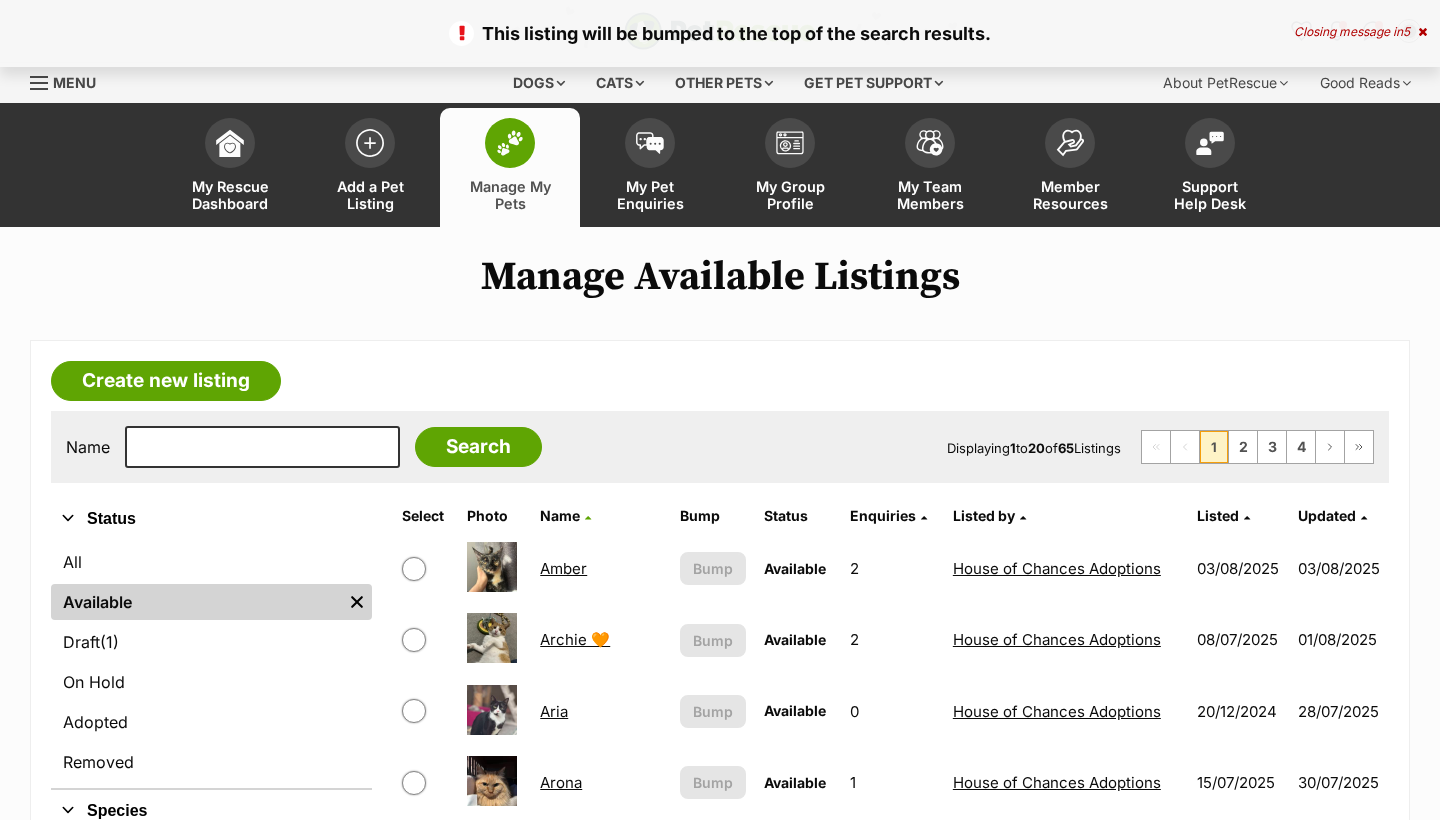 scroll, scrollTop: 0, scrollLeft: 0, axis: both 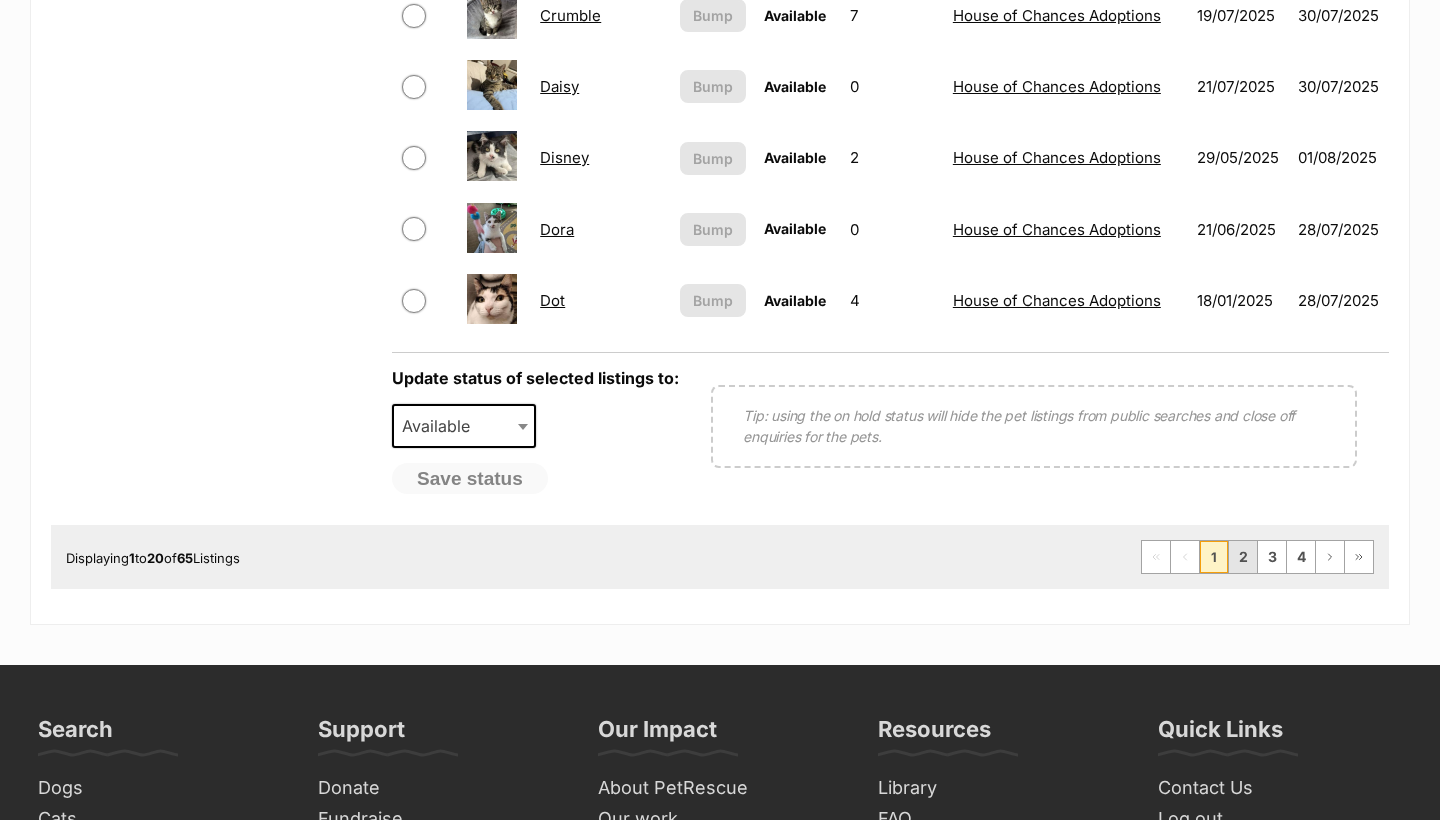 click on "2" at bounding box center [1243, 557] 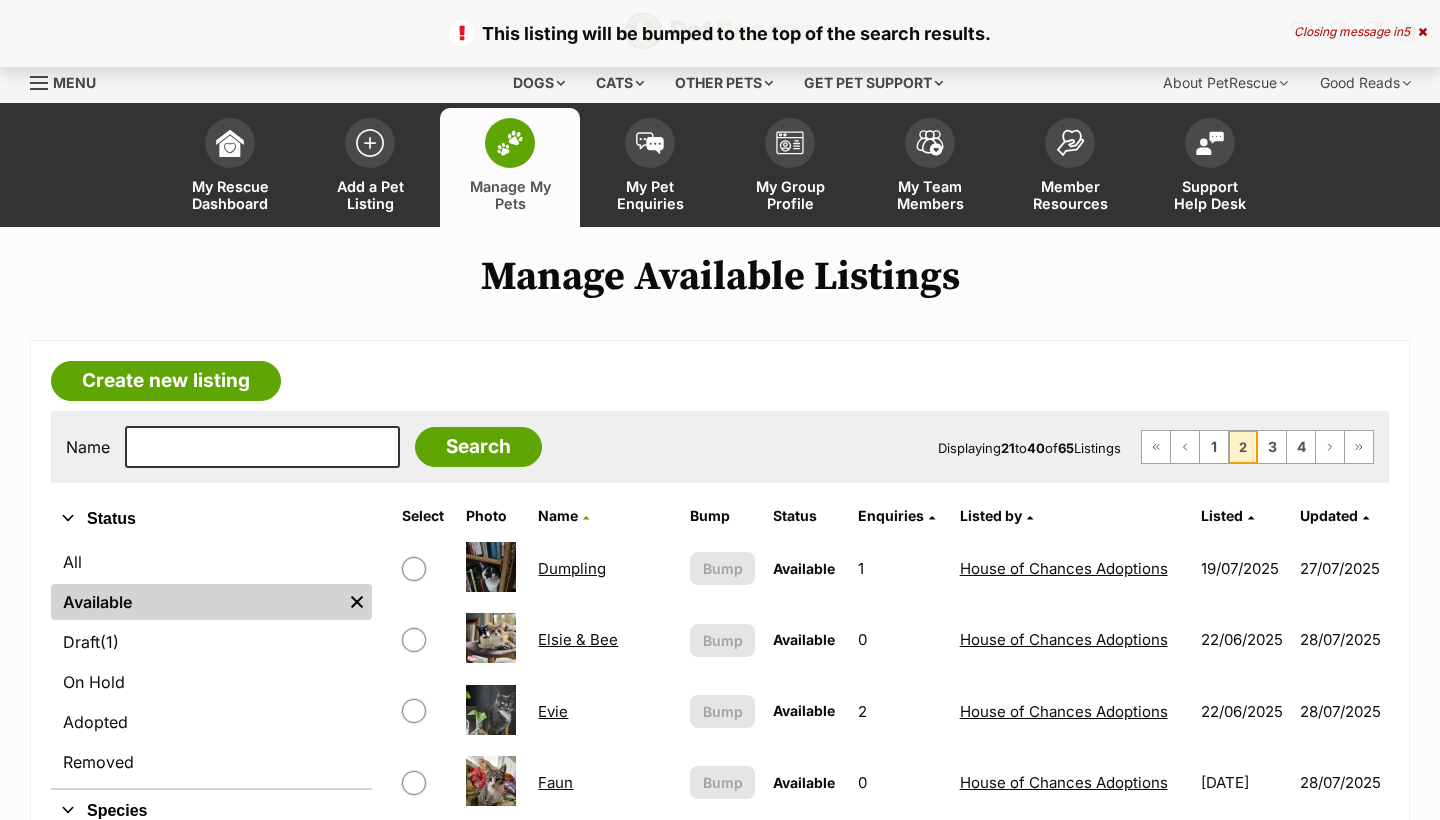 scroll, scrollTop: 0, scrollLeft: 0, axis: both 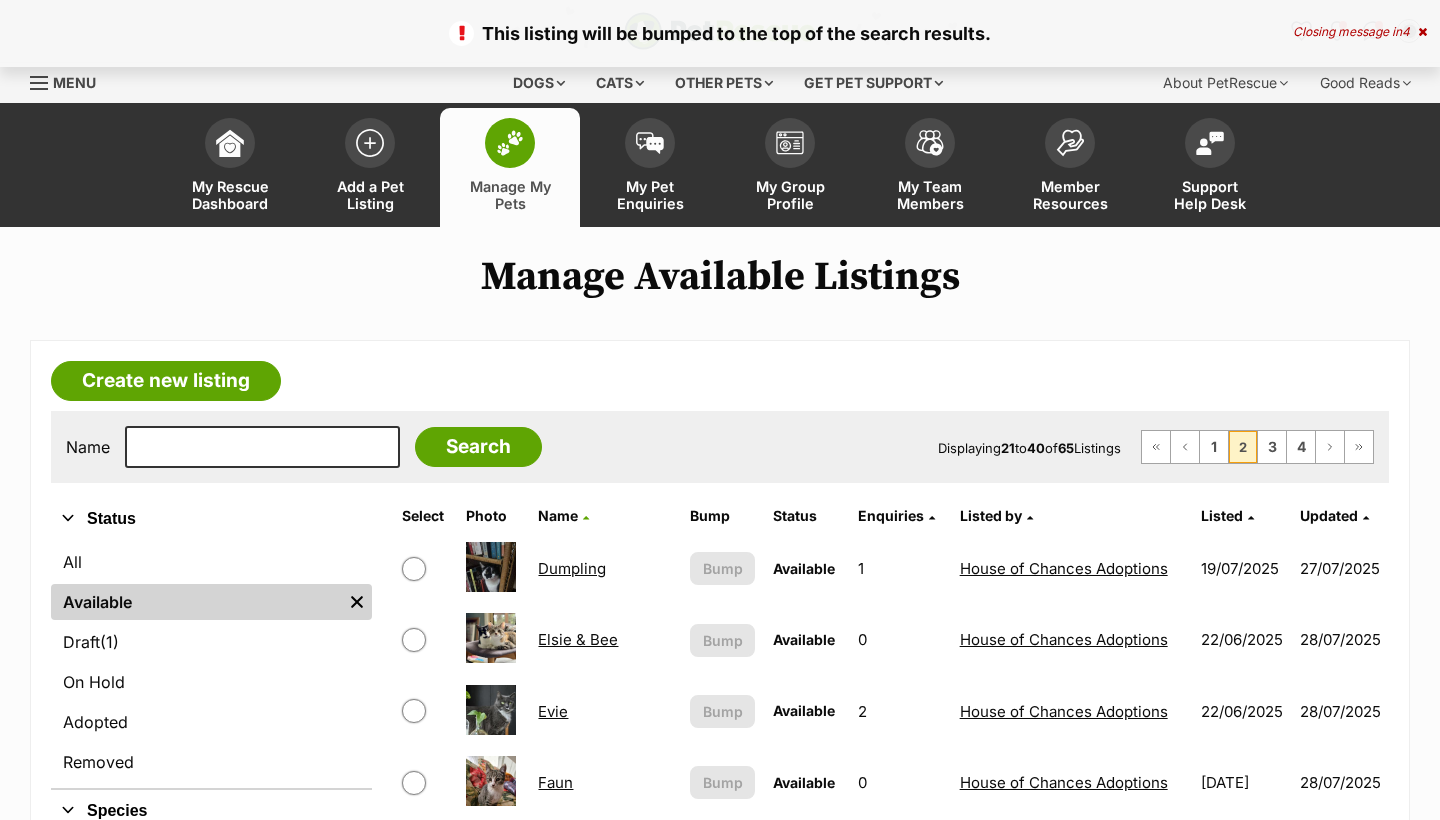 click on "Name
Search
Displaying  21  to  40  of  65  Listings
First Page
Previous Page
1
2
3
4
Next Page
Last Page" at bounding box center [720, 447] 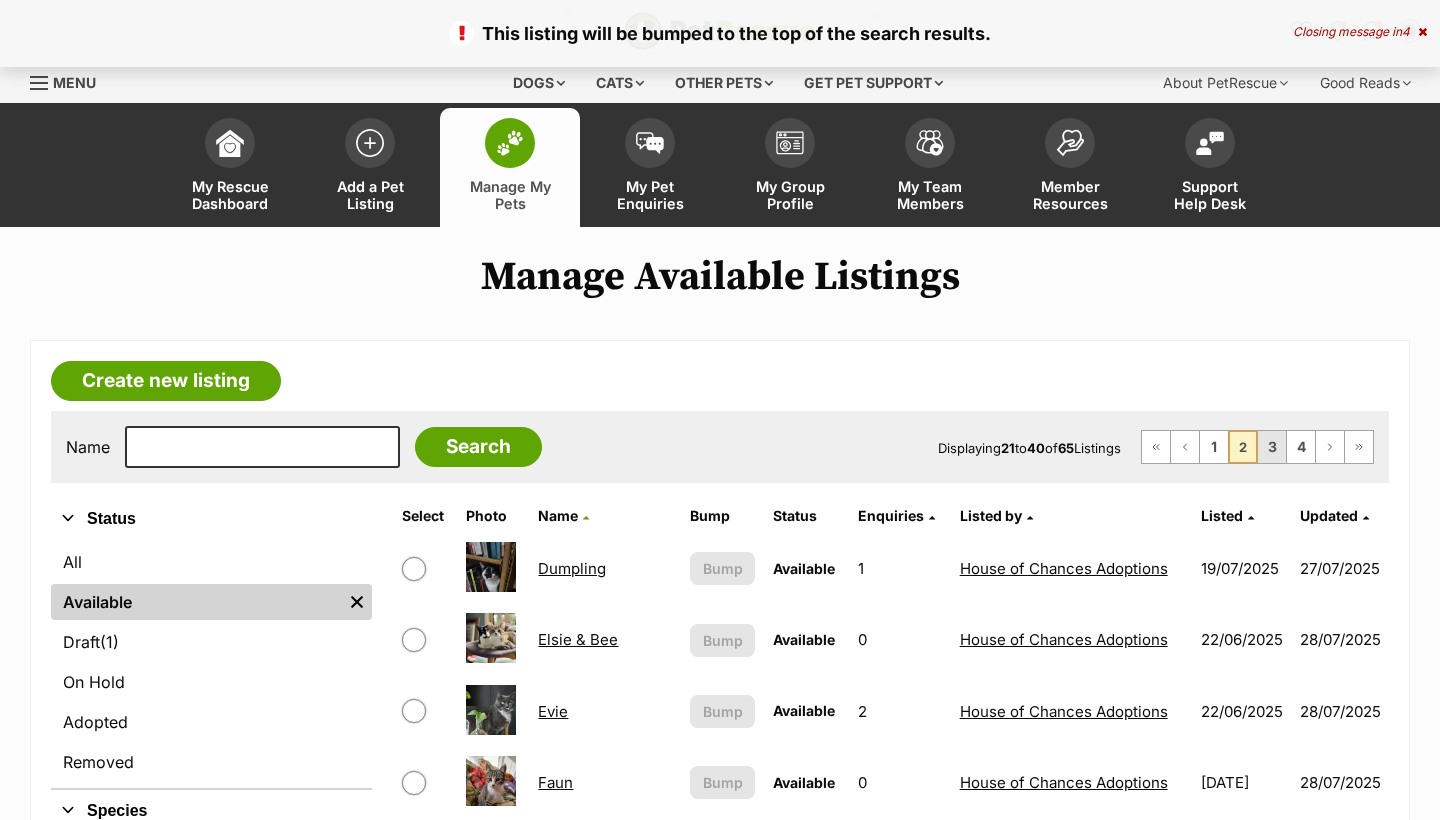 click on "3" at bounding box center (1272, 447) 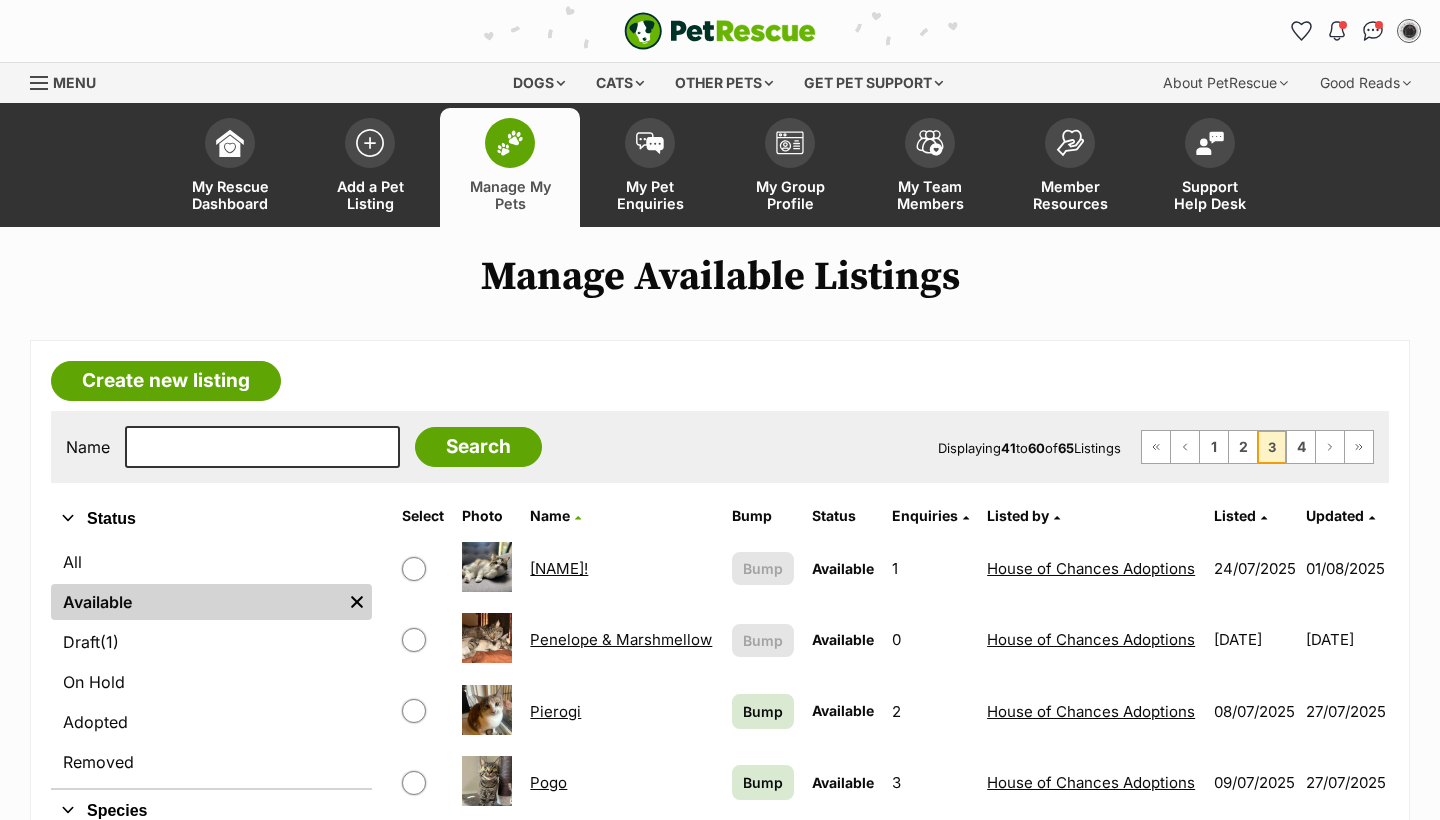 scroll, scrollTop: 0, scrollLeft: 0, axis: both 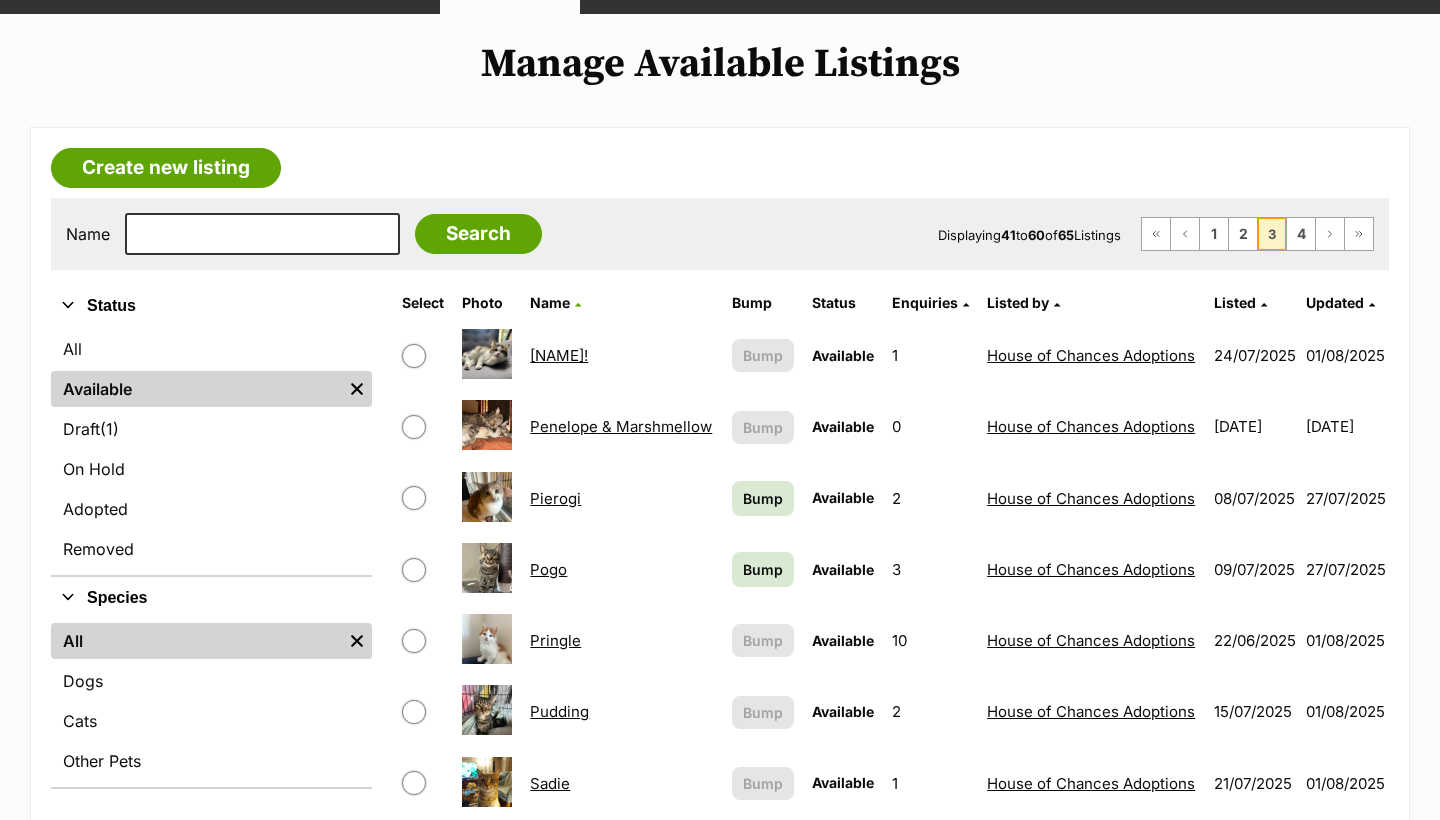 click on "Bump" at bounding box center [763, 498] 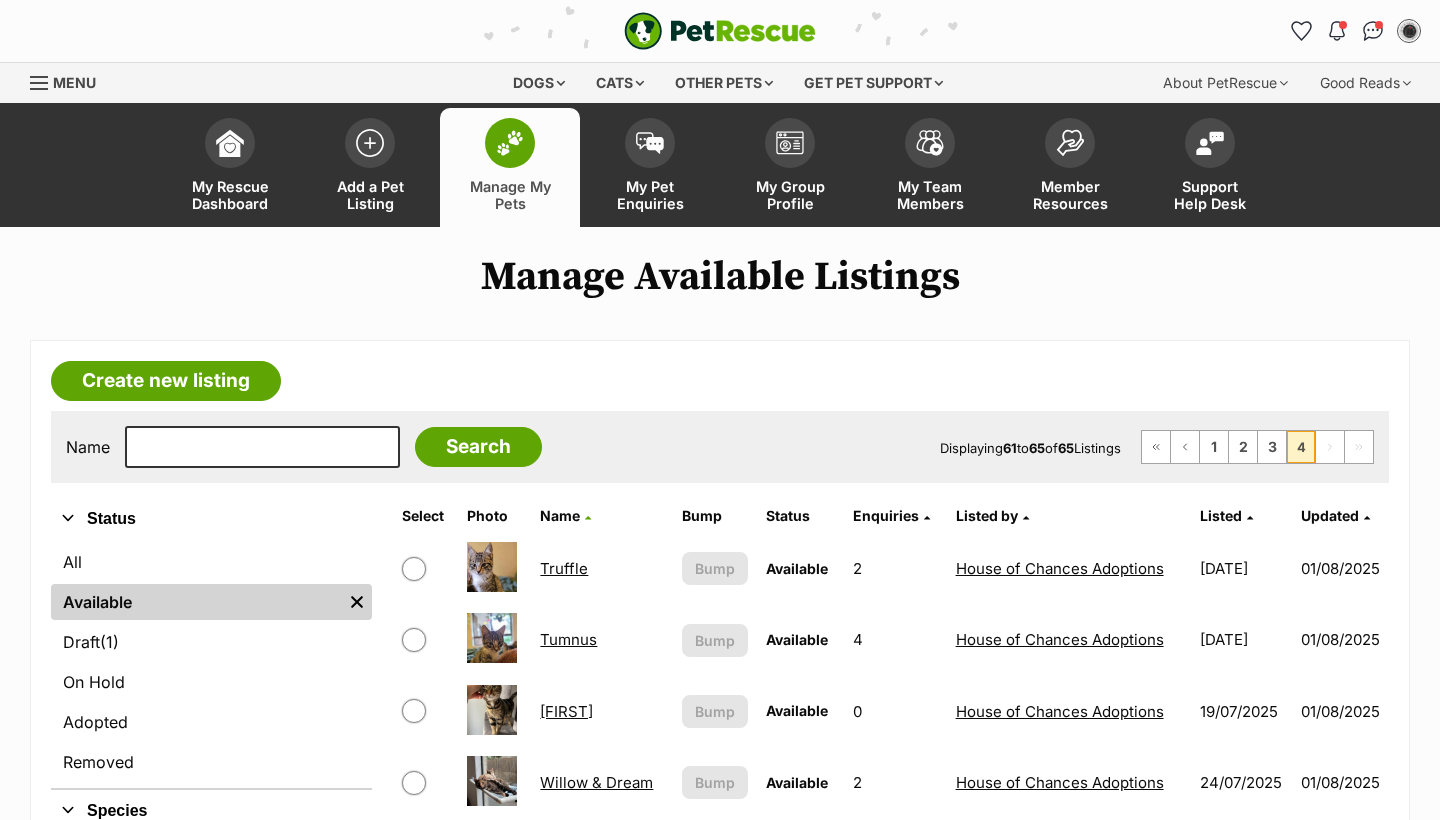 scroll, scrollTop: 255, scrollLeft: 0, axis: vertical 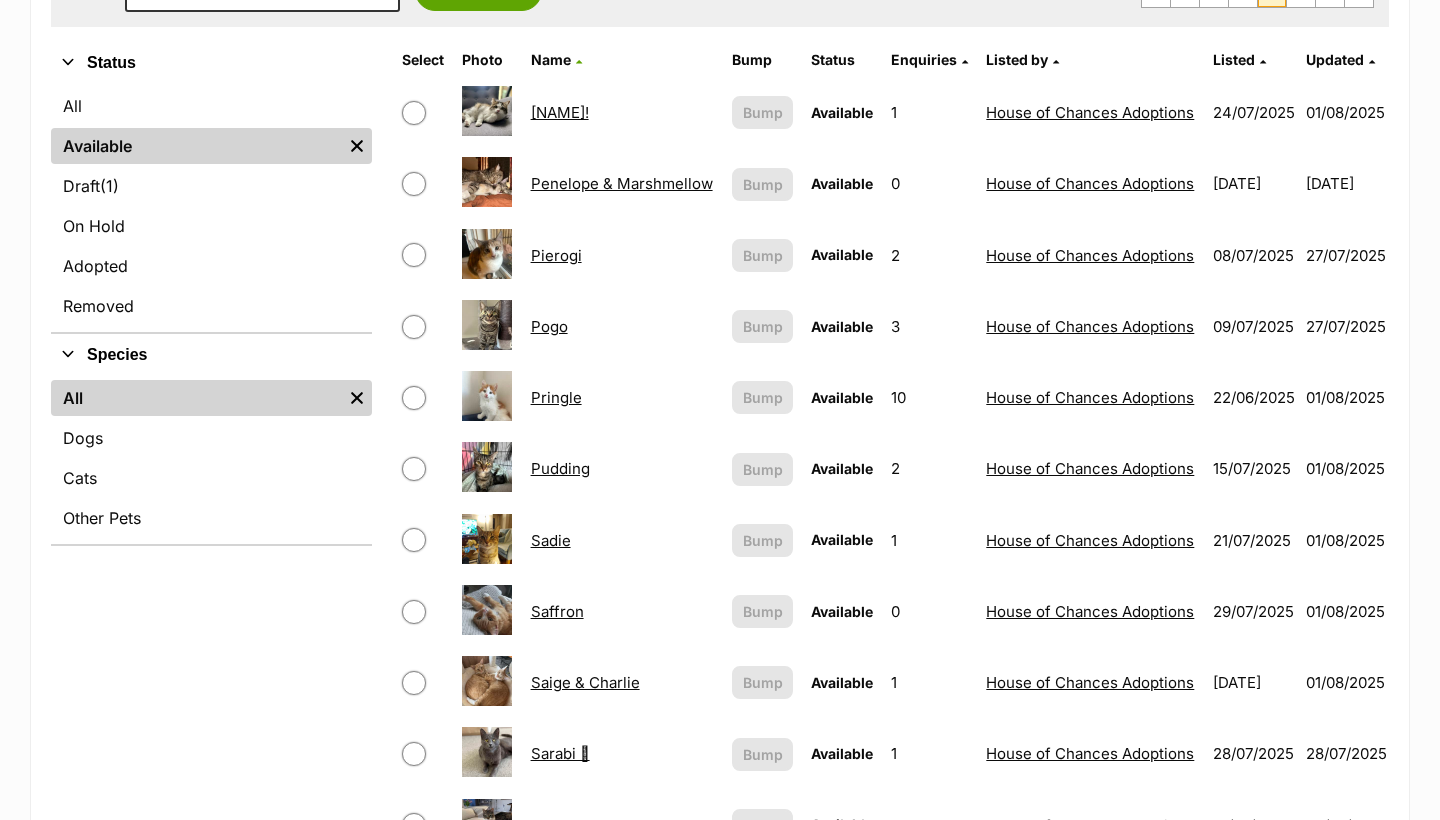 click on "Pogo" at bounding box center [549, 326] 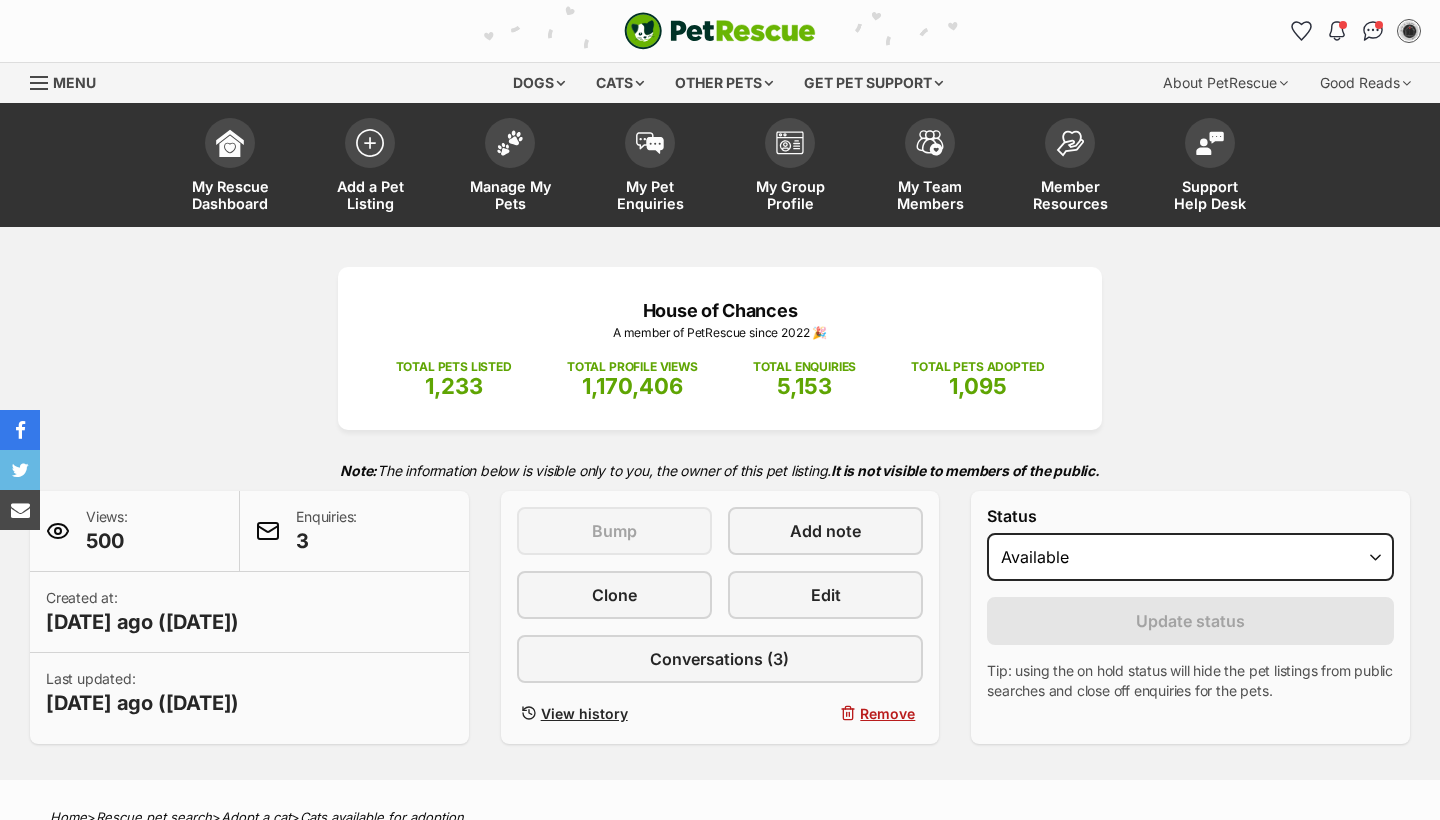 scroll, scrollTop: 428, scrollLeft: 0, axis: vertical 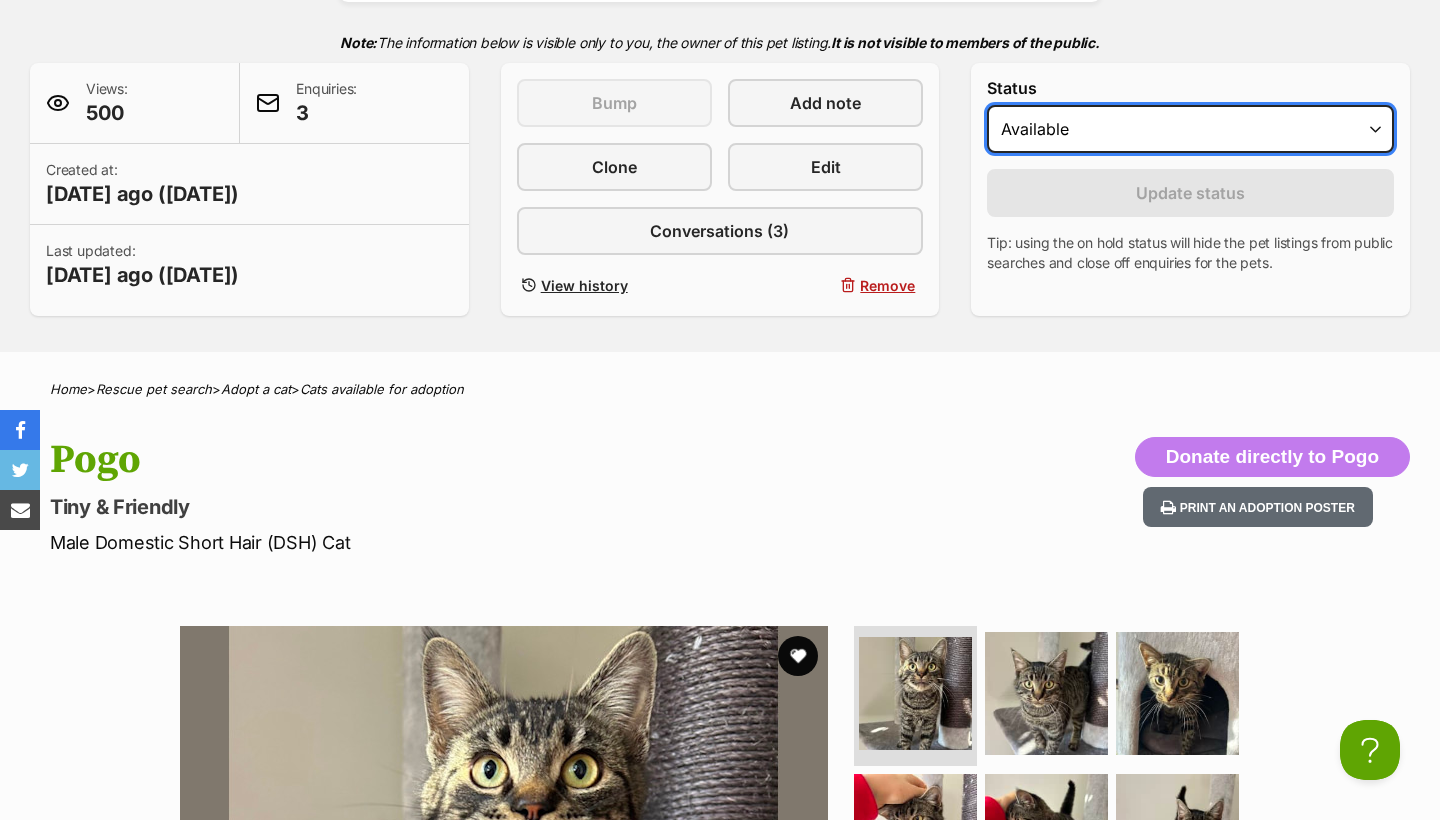 select on "on_hold" 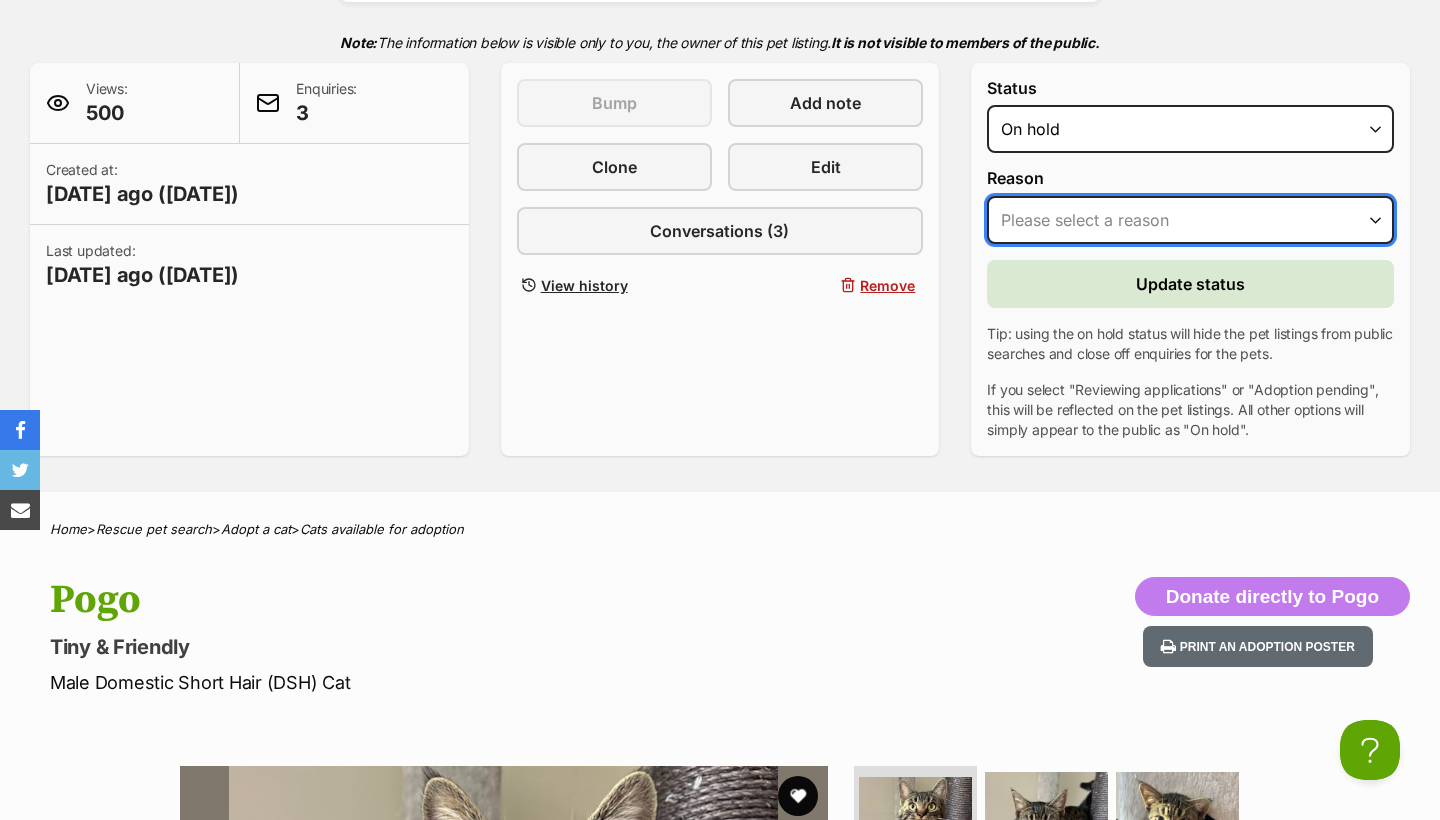 scroll, scrollTop: 0, scrollLeft: 0, axis: both 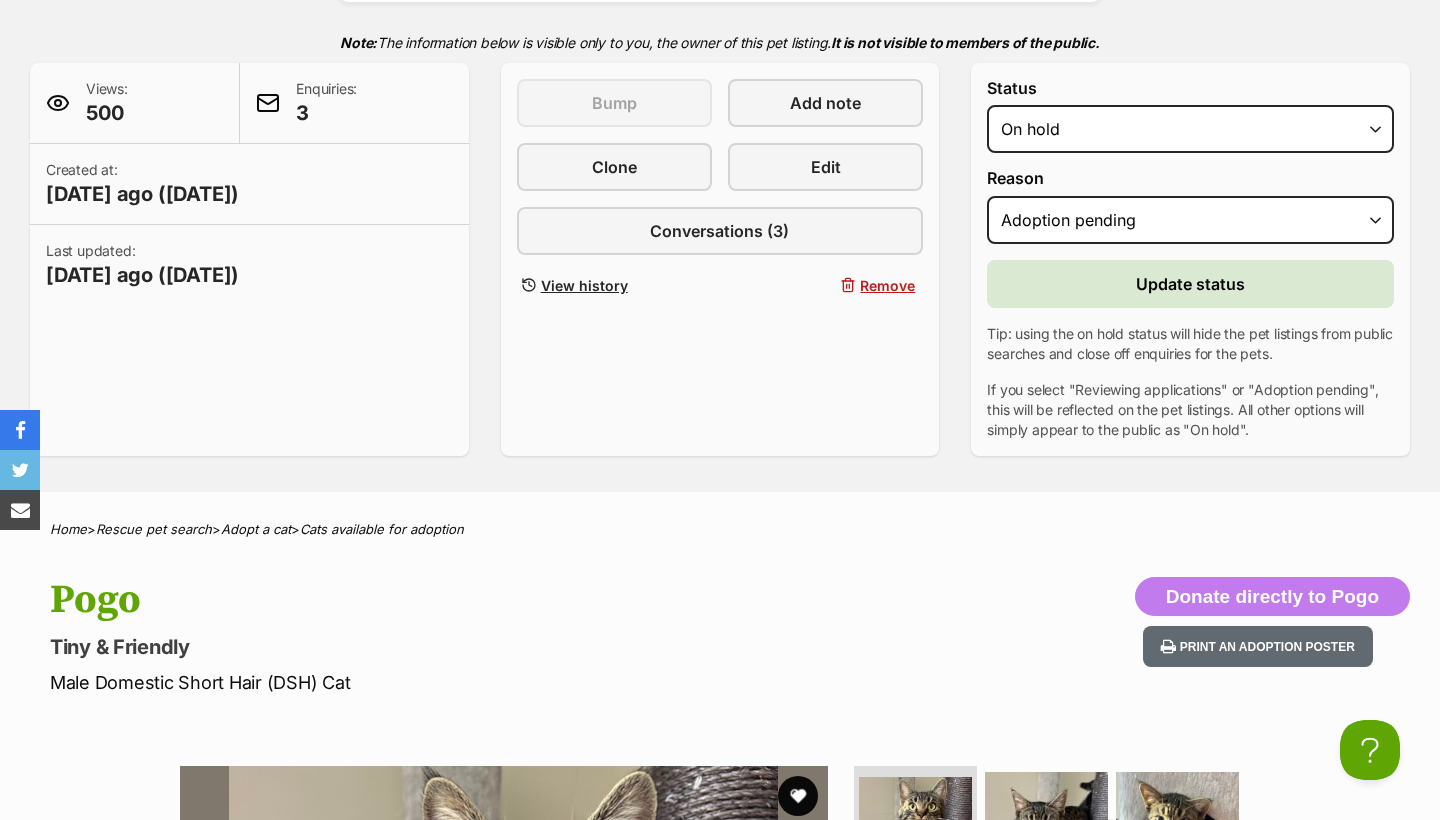 click on "Update status" at bounding box center (1190, 284) 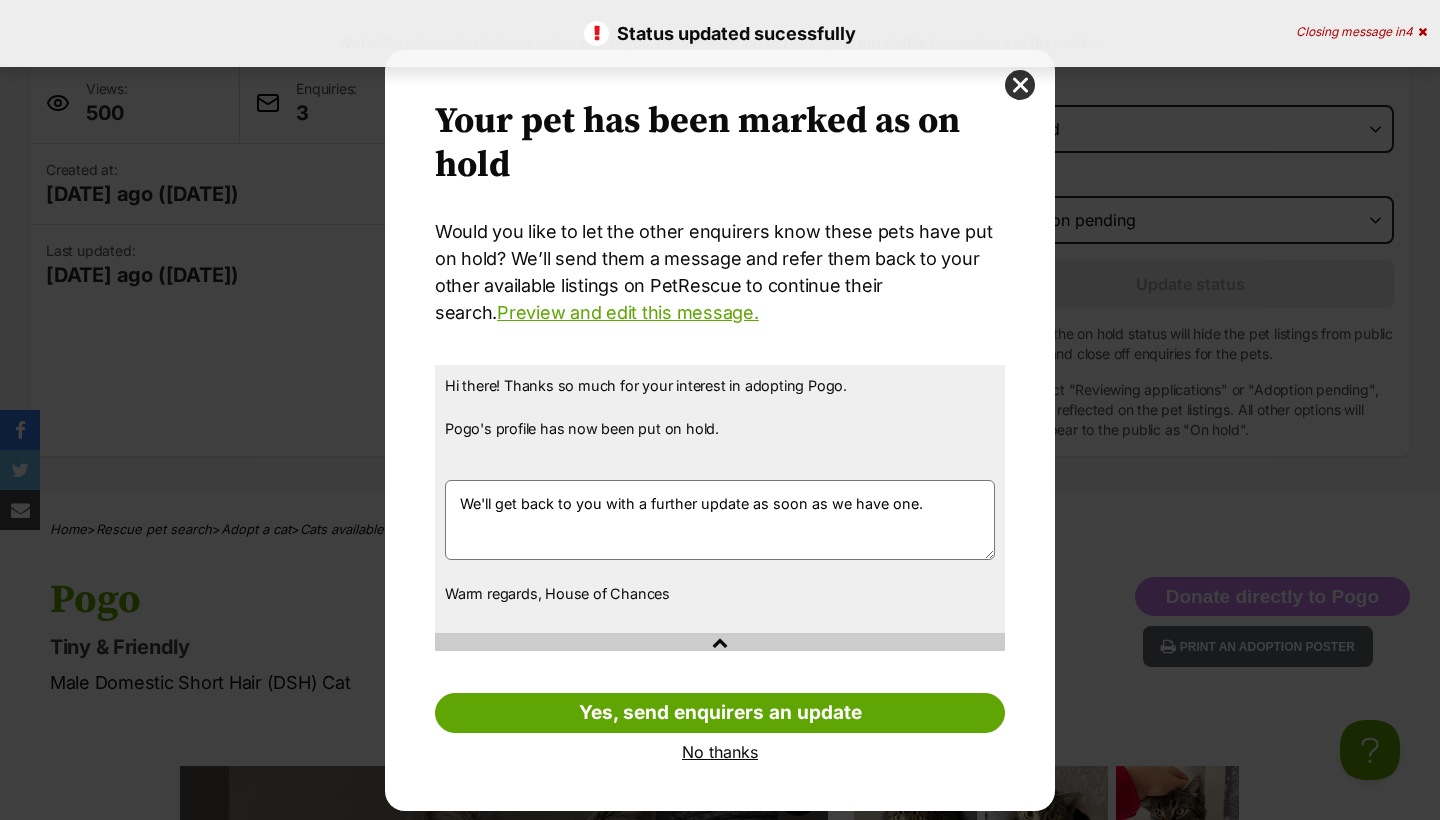 scroll, scrollTop: 0, scrollLeft: 0, axis: both 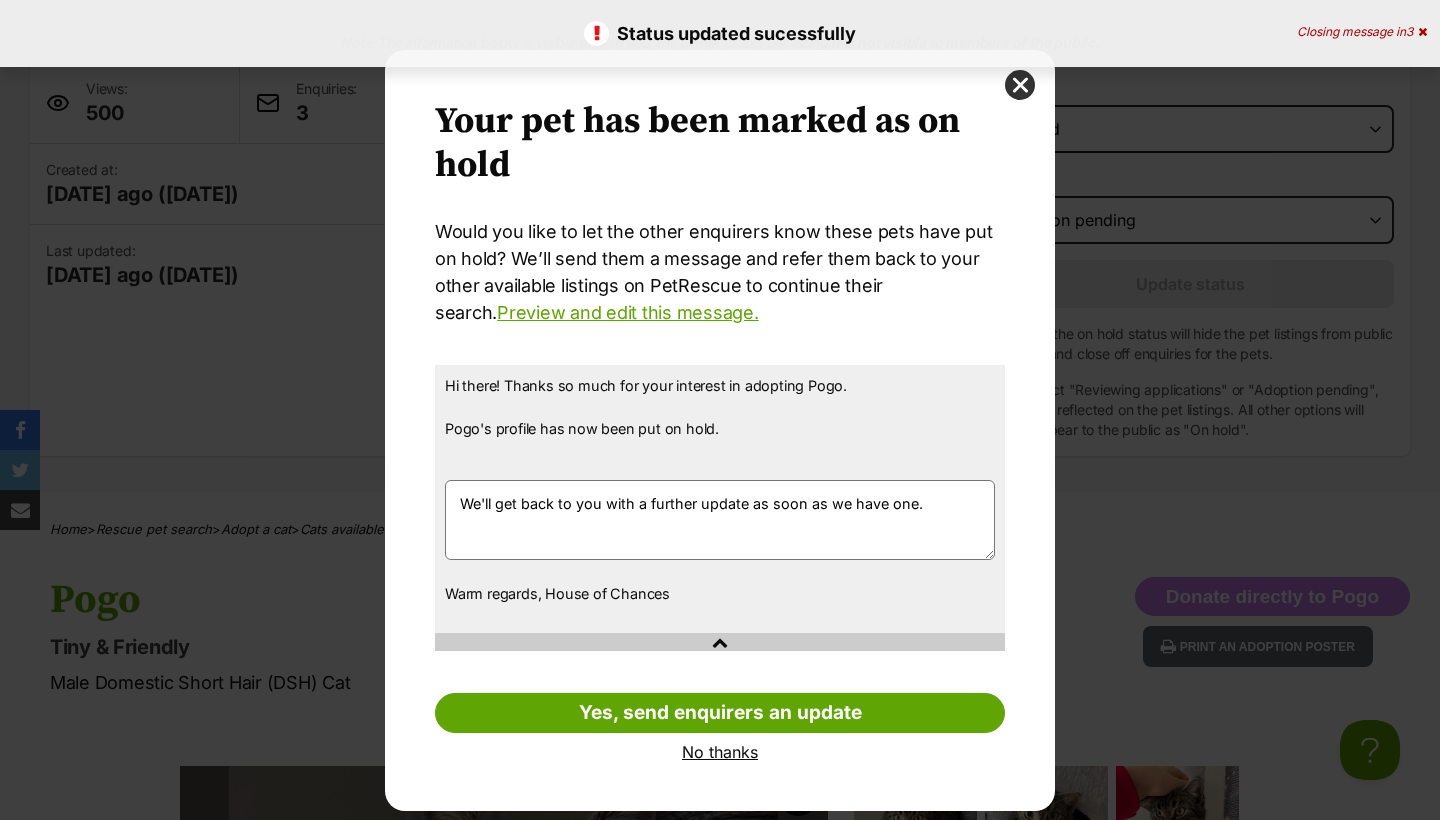 click on "No thanks" at bounding box center [720, 752] 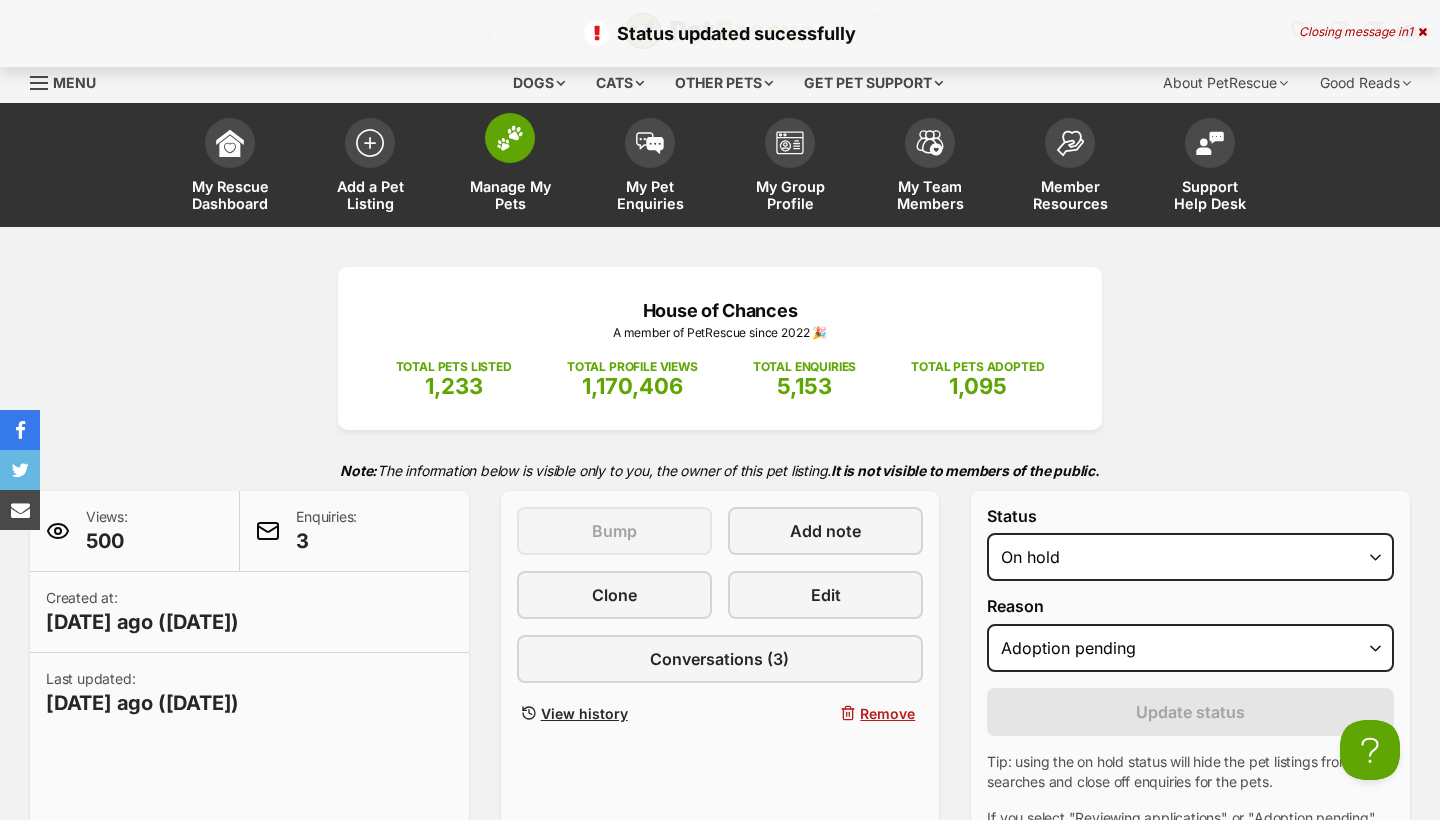 scroll, scrollTop: 0, scrollLeft: 0, axis: both 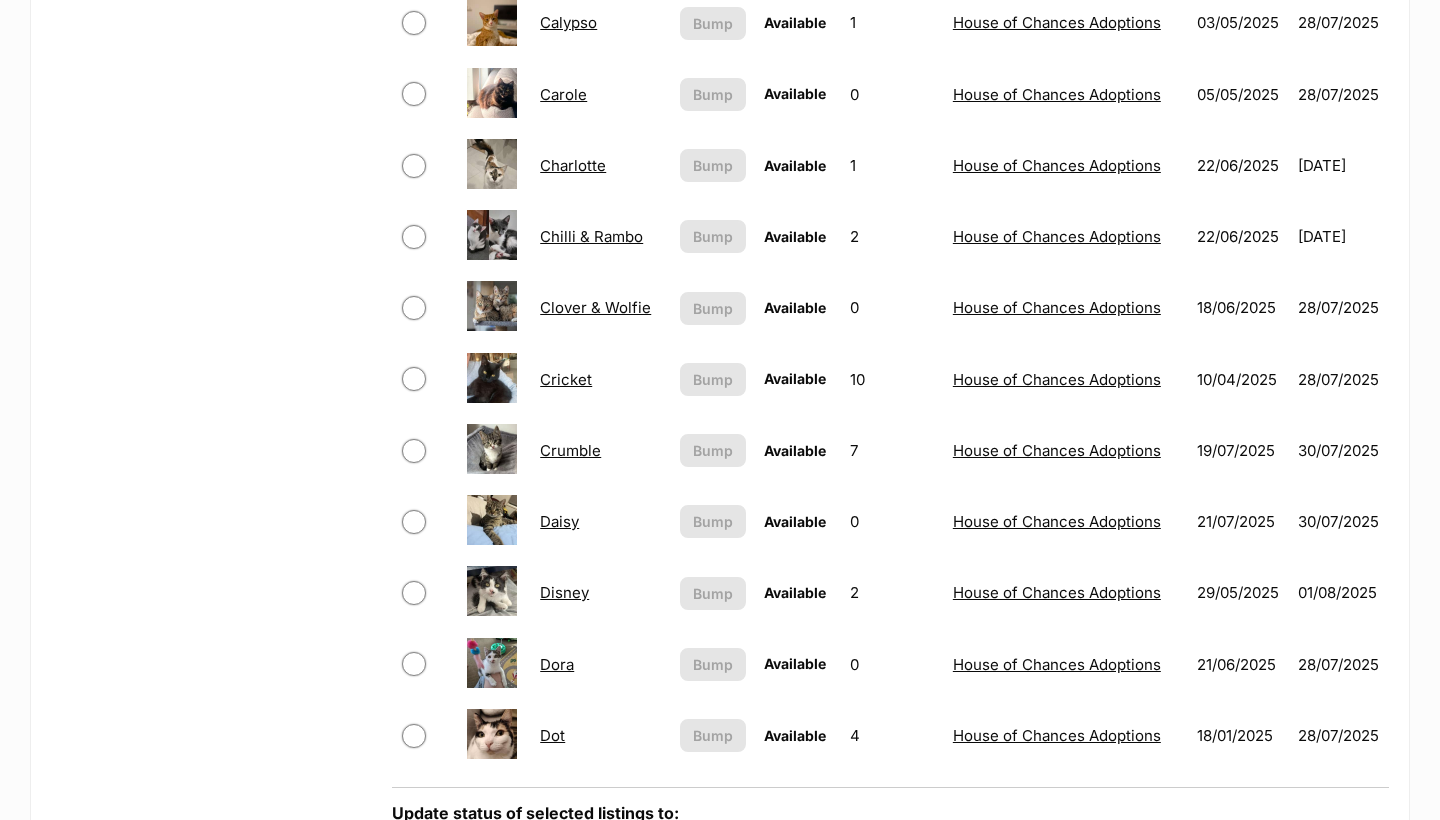 click on "Dora" at bounding box center (557, 664) 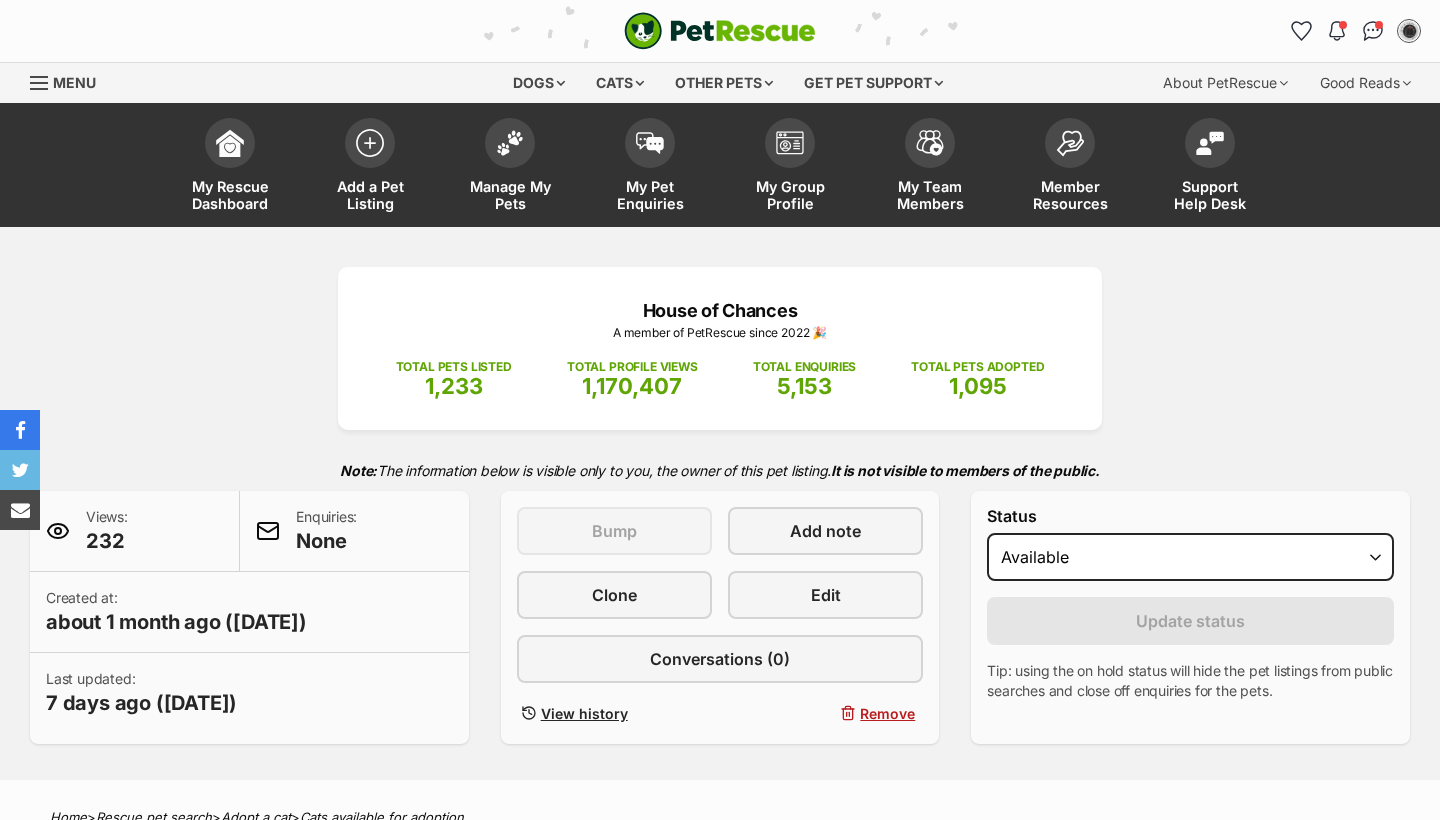 scroll, scrollTop: 12, scrollLeft: 0, axis: vertical 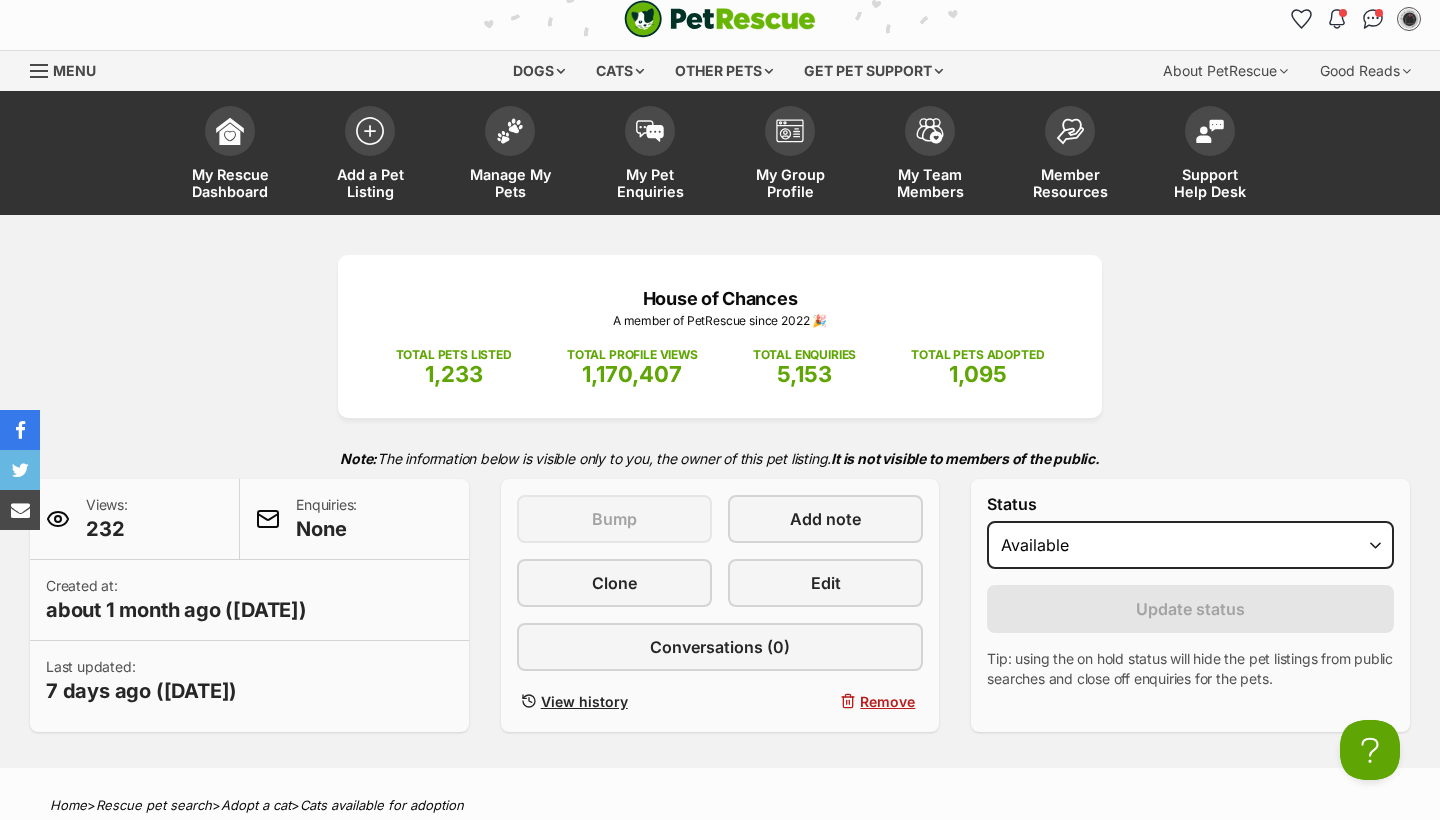 click on "Status
Draft
Available
On hold
Adopted
Reason
Please select a reason
Medical reasons
Reviewing applications
Adoption pending
Other
Update status
Tip: using the on hold status will hide the pet listings from public searches and close off enquiries for the pets.
If you select "Reviewing applications" or "Adoption pending", this will be reflected on the pet listings. All other options will simply appear to the public as "On hold"." at bounding box center [1190, 592] 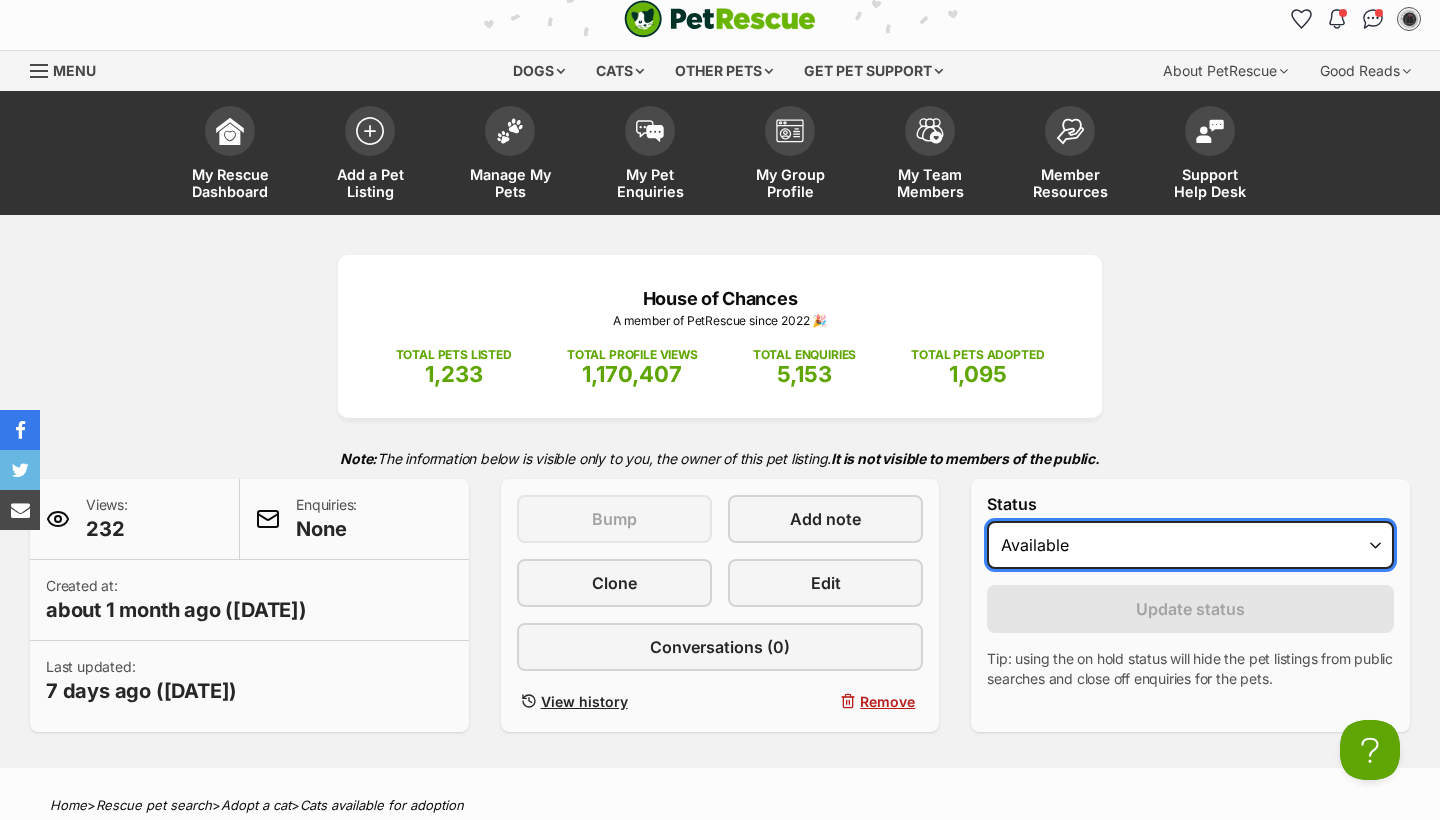 scroll, scrollTop: 0, scrollLeft: 0, axis: both 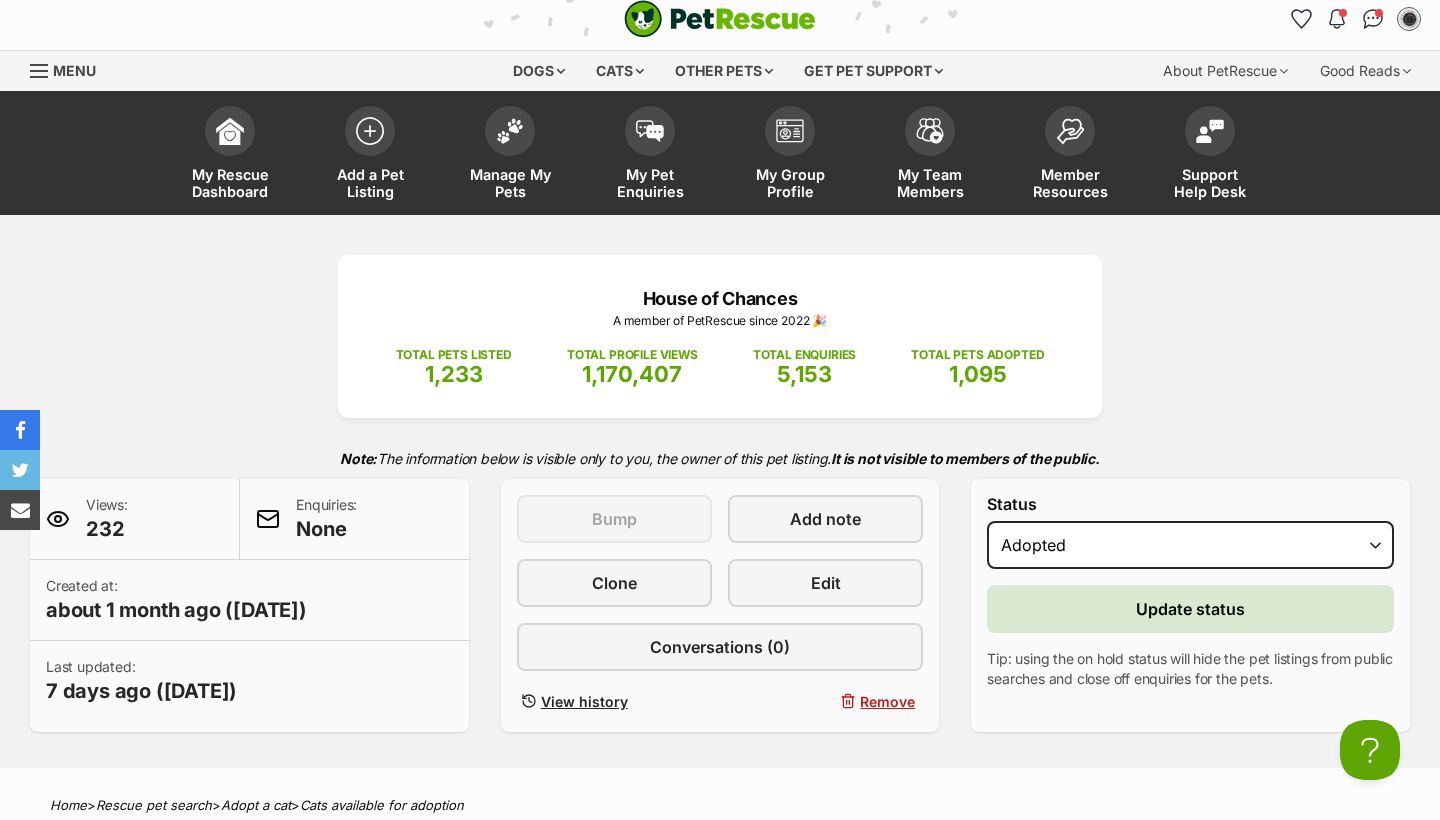 click on "Update status" at bounding box center (1190, 609) 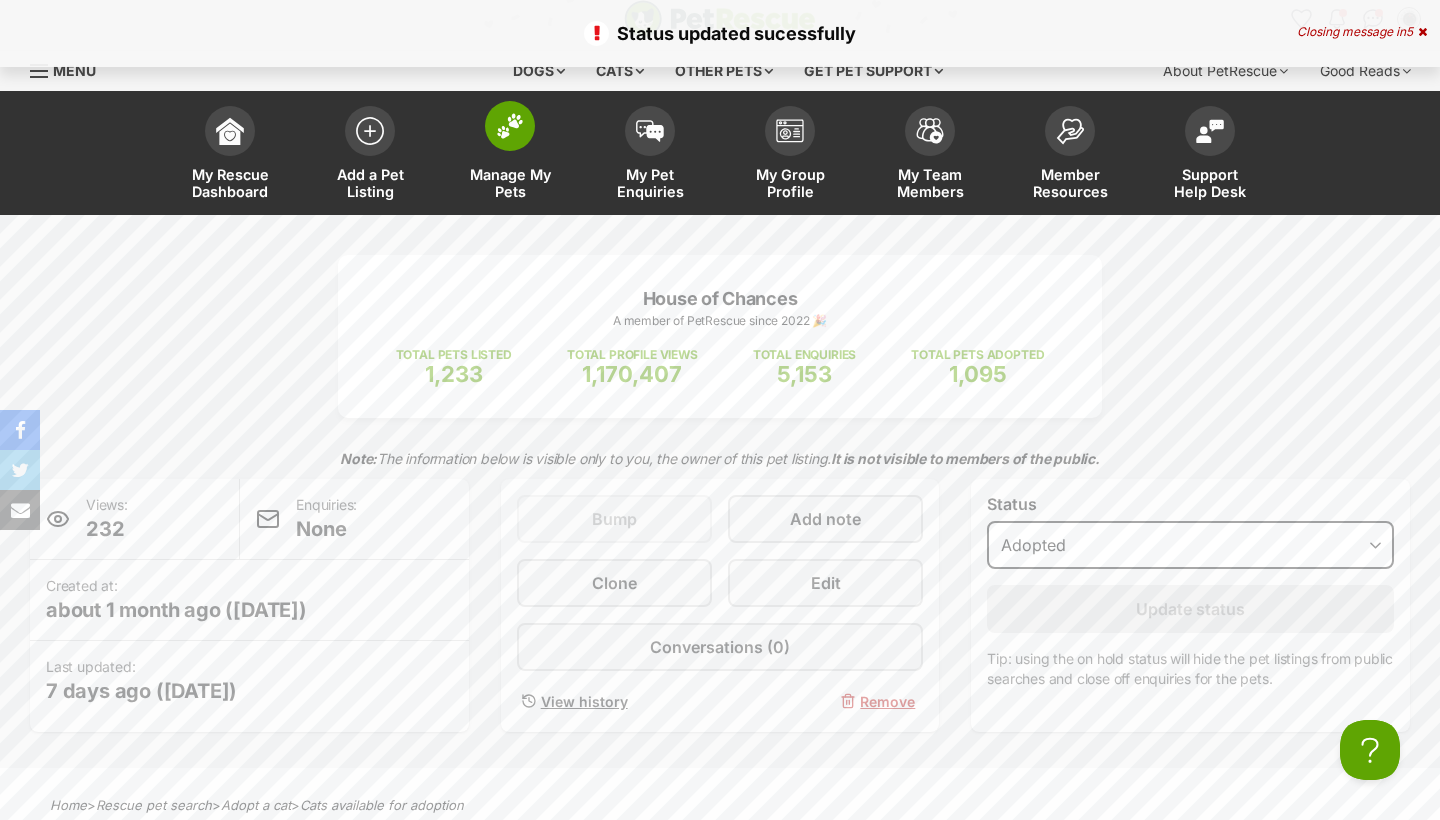 scroll, scrollTop: 0, scrollLeft: 0, axis: both 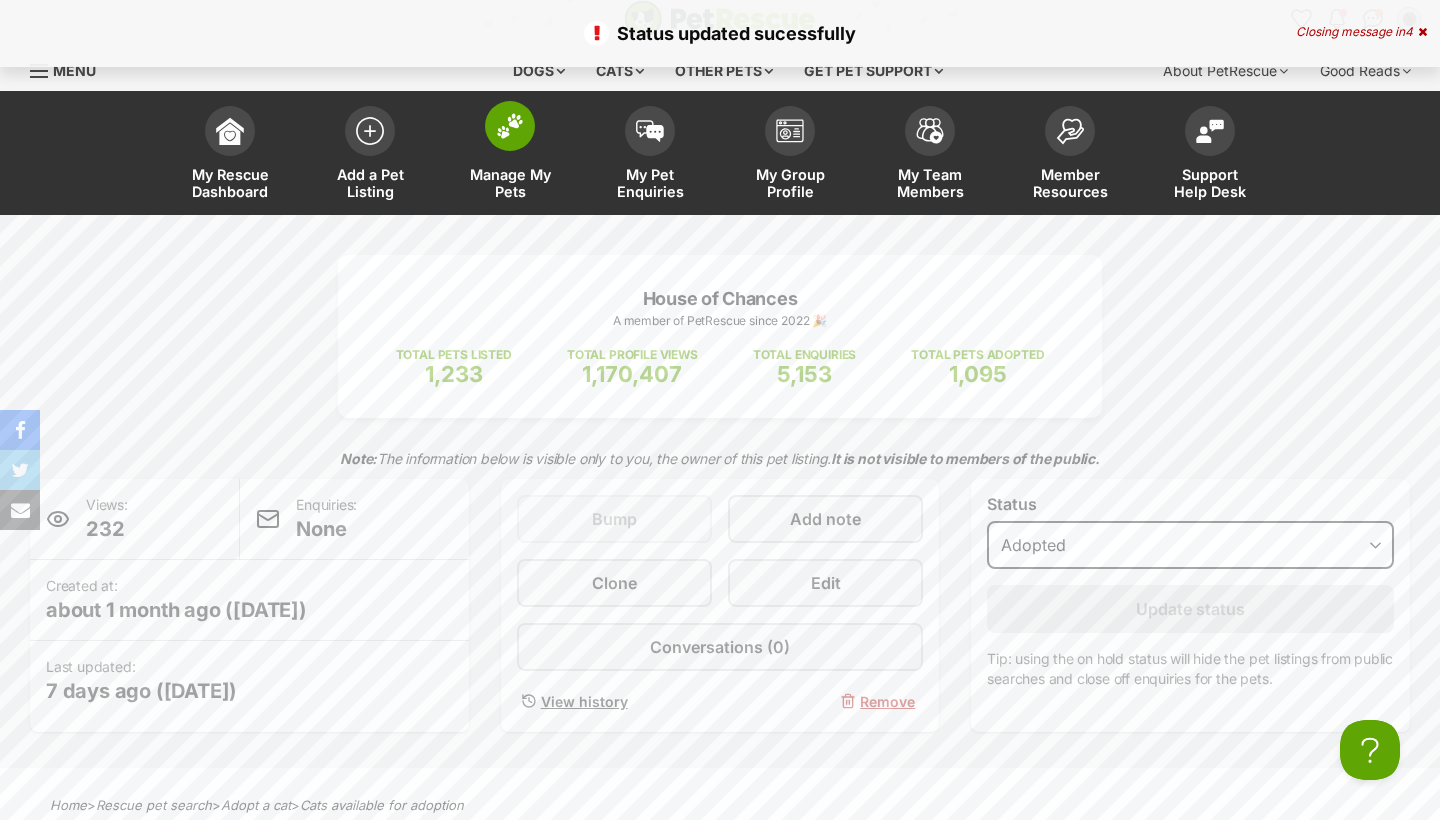 click on "Manage My Pets" at bounding box center [510, 155] 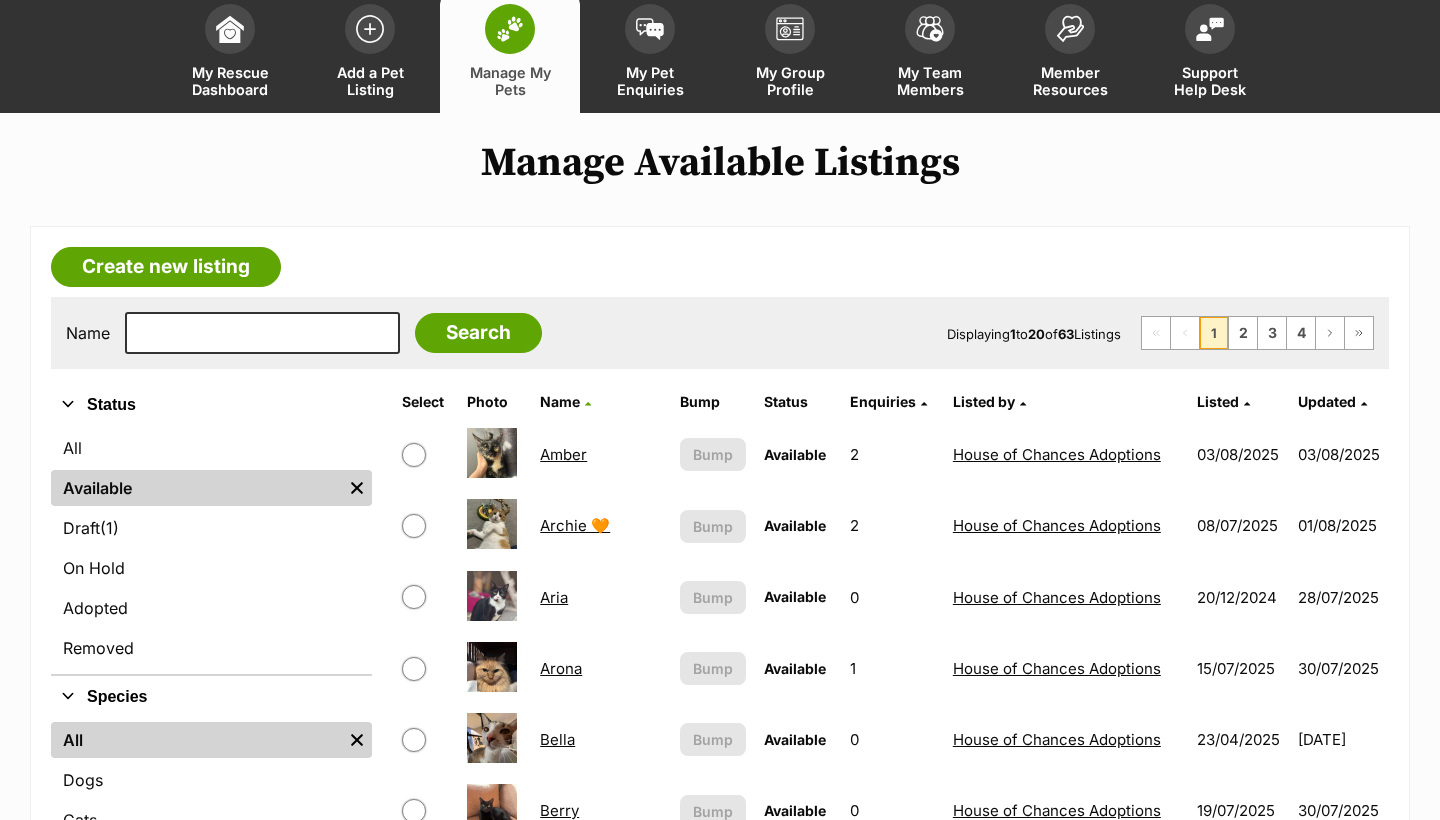 scroll, scrollTop: 0, scrollLeft: 0, axis: both 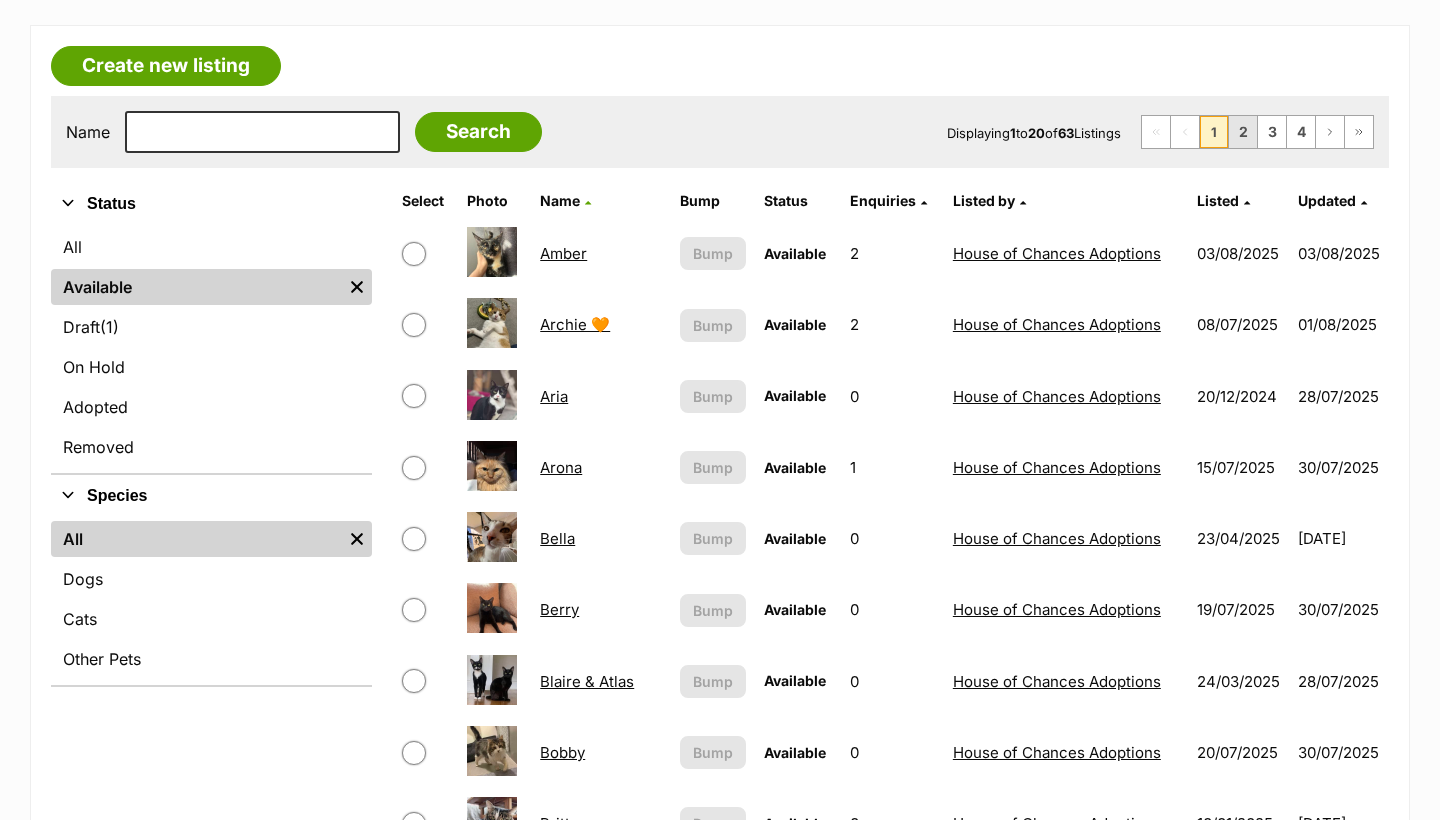 click on "2" at bounding box center (1243, 132) 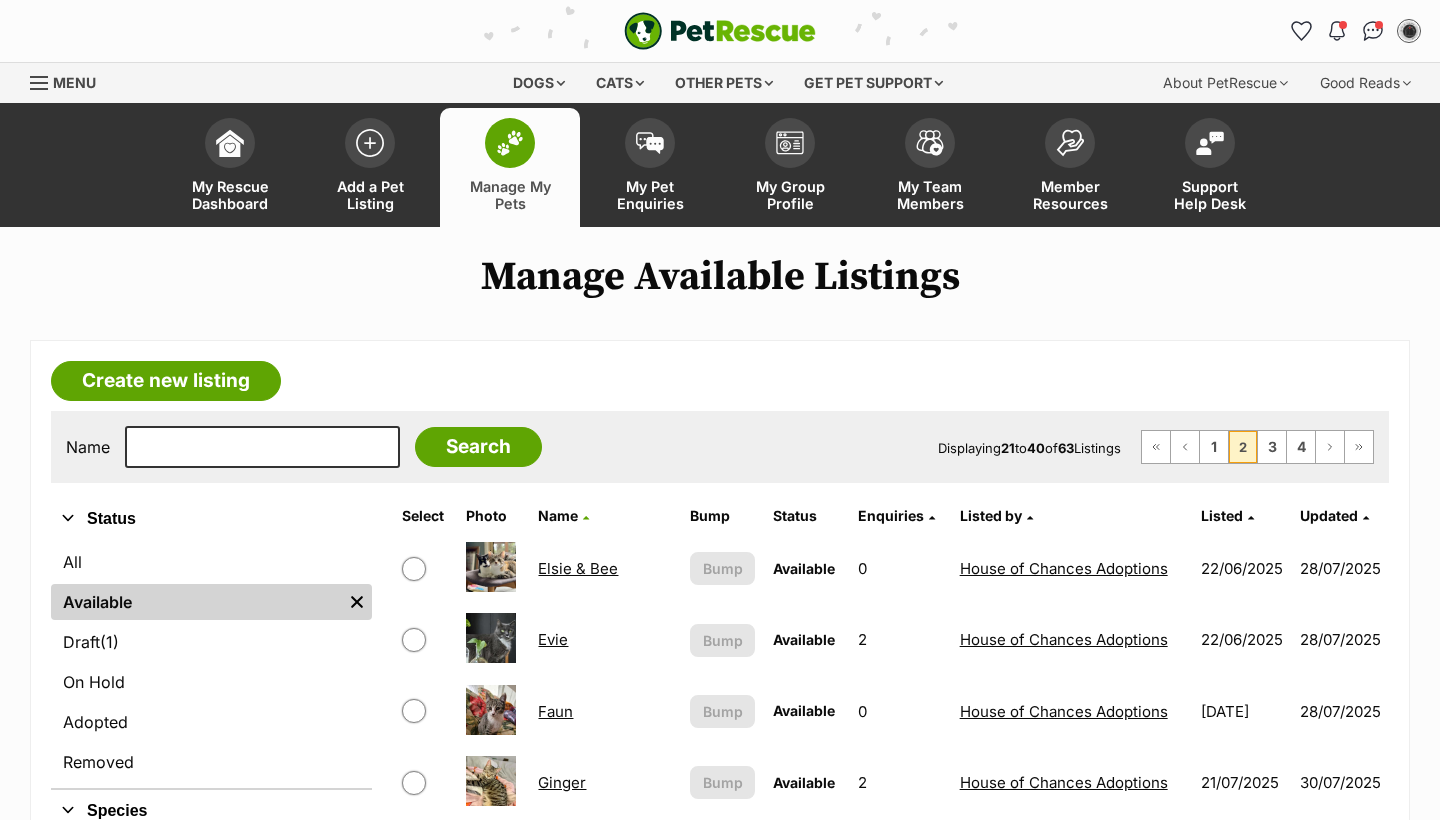scroll, scrollTop: 231, scrollLeft: 0, axis: vertical 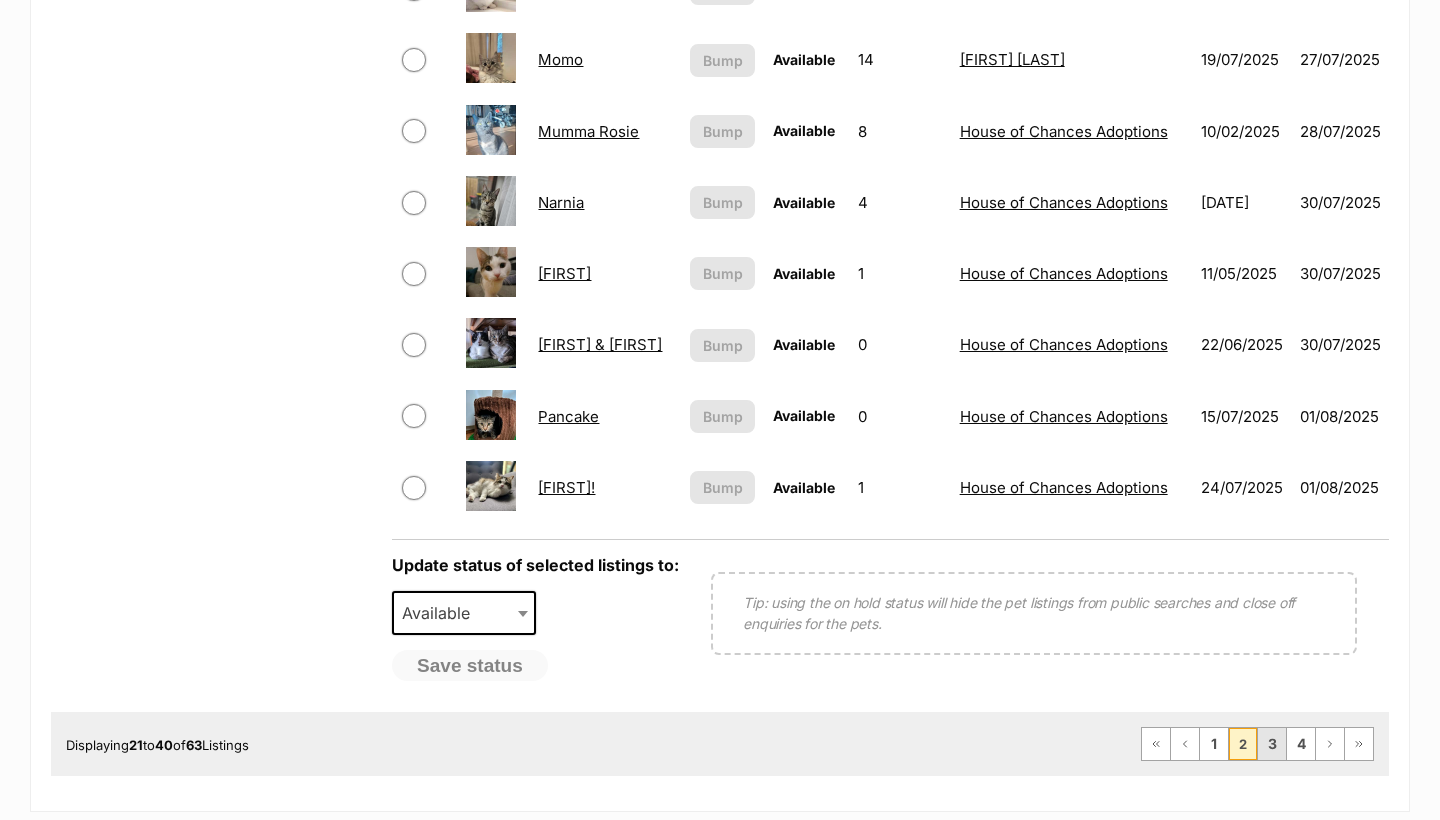 click on "3" at bounding box center [1272, 744] 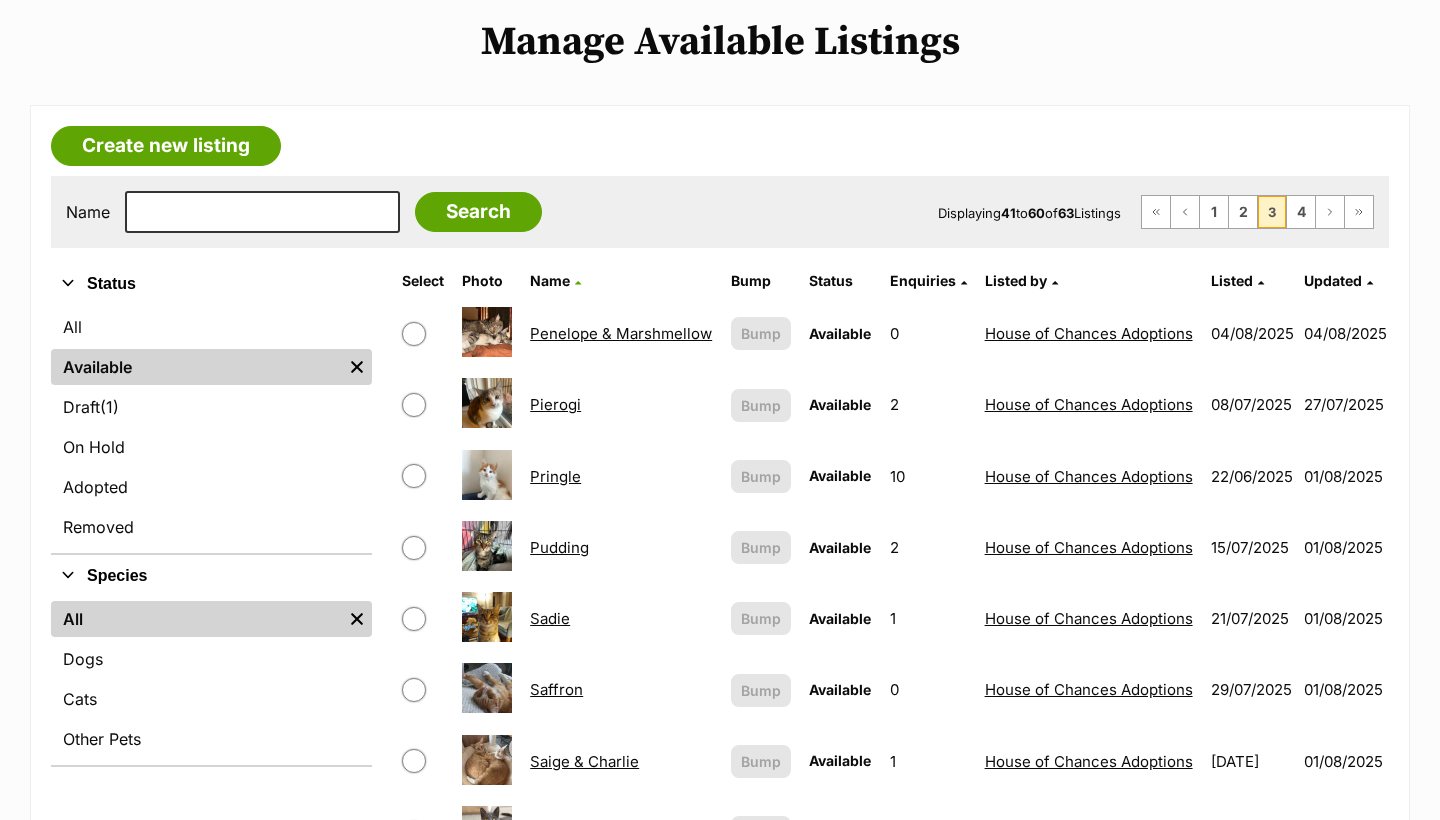 scroll, scrollTop: 0, scrollLeft: 0, axis: both 